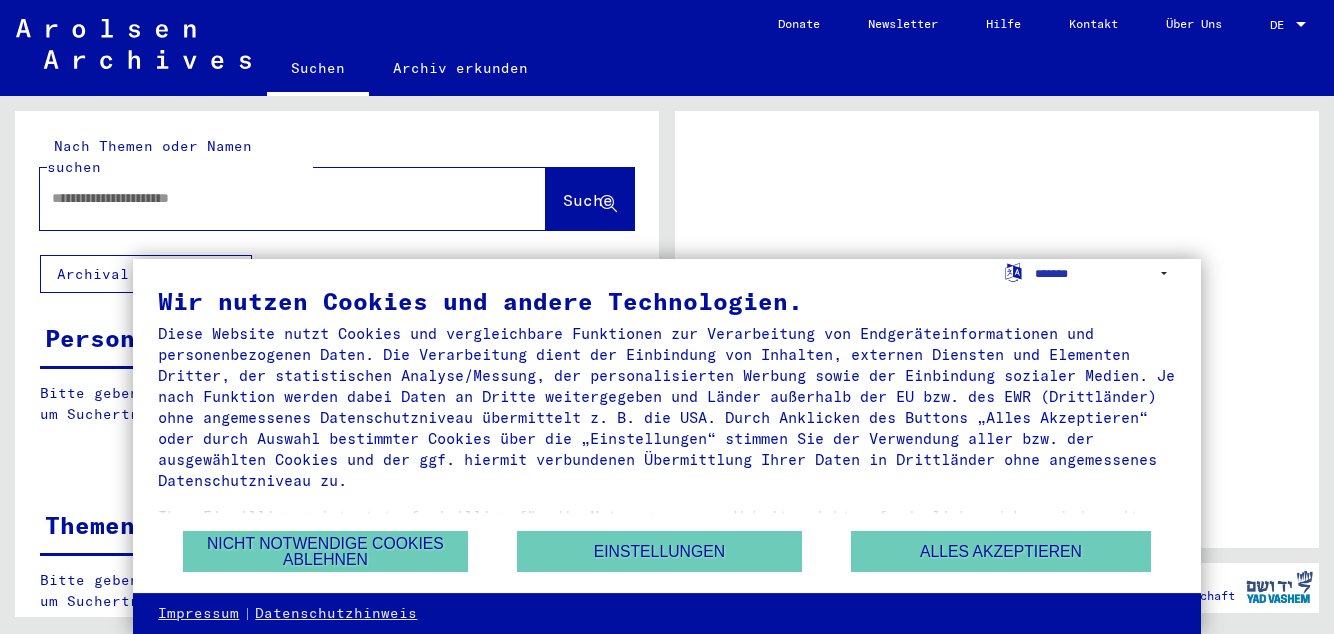 scroll, scrollTop: 0, scrollLeft: 0, axis: both 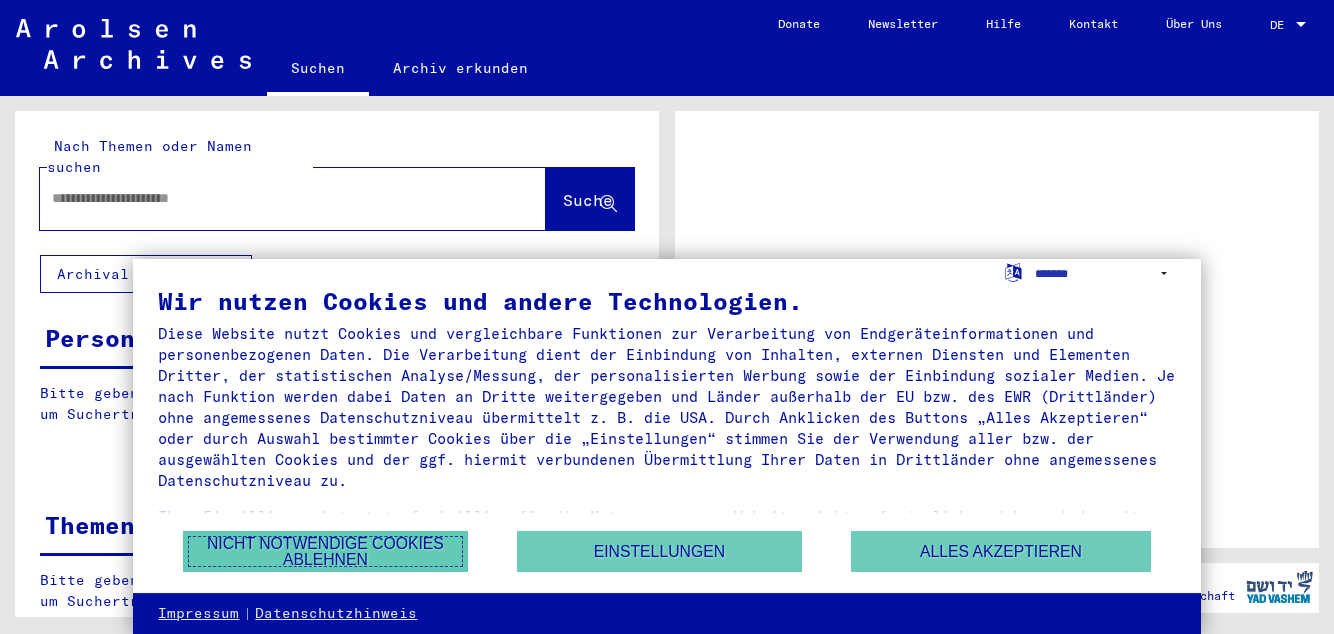 click on "Nicht notwendige Cookies ablehnen" at bounding box center [325, 551] 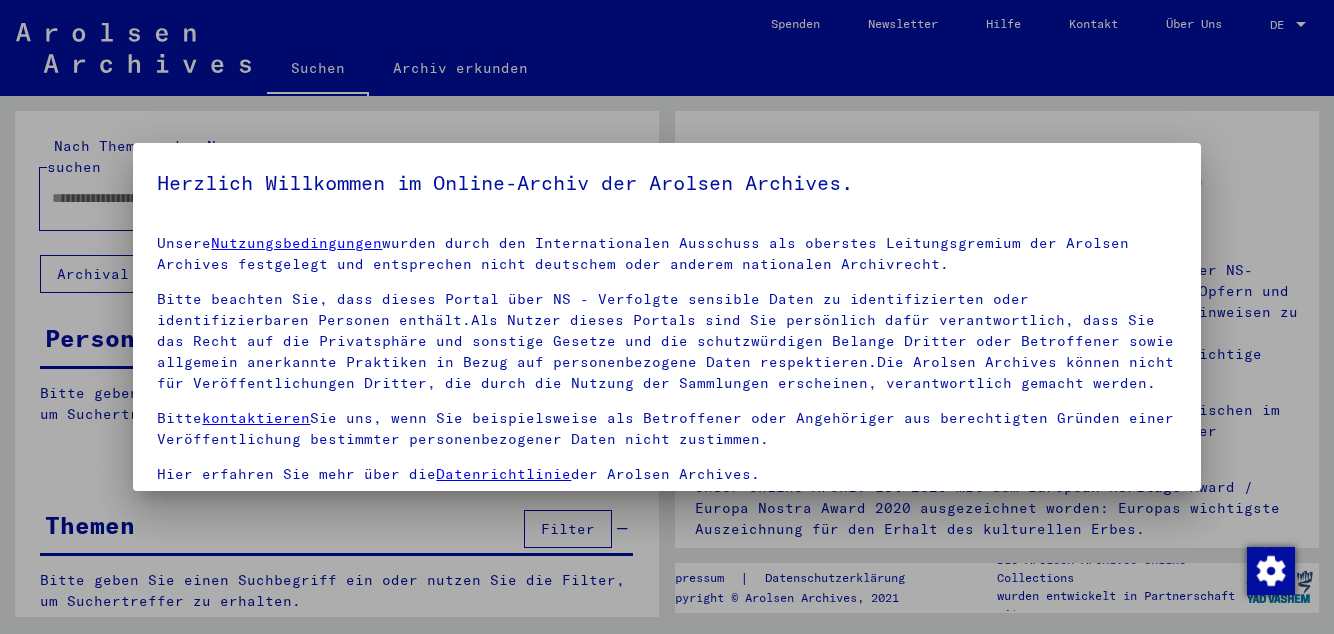 scroll, scrollTop: 6, scrollLeft: 0, axis: vertical 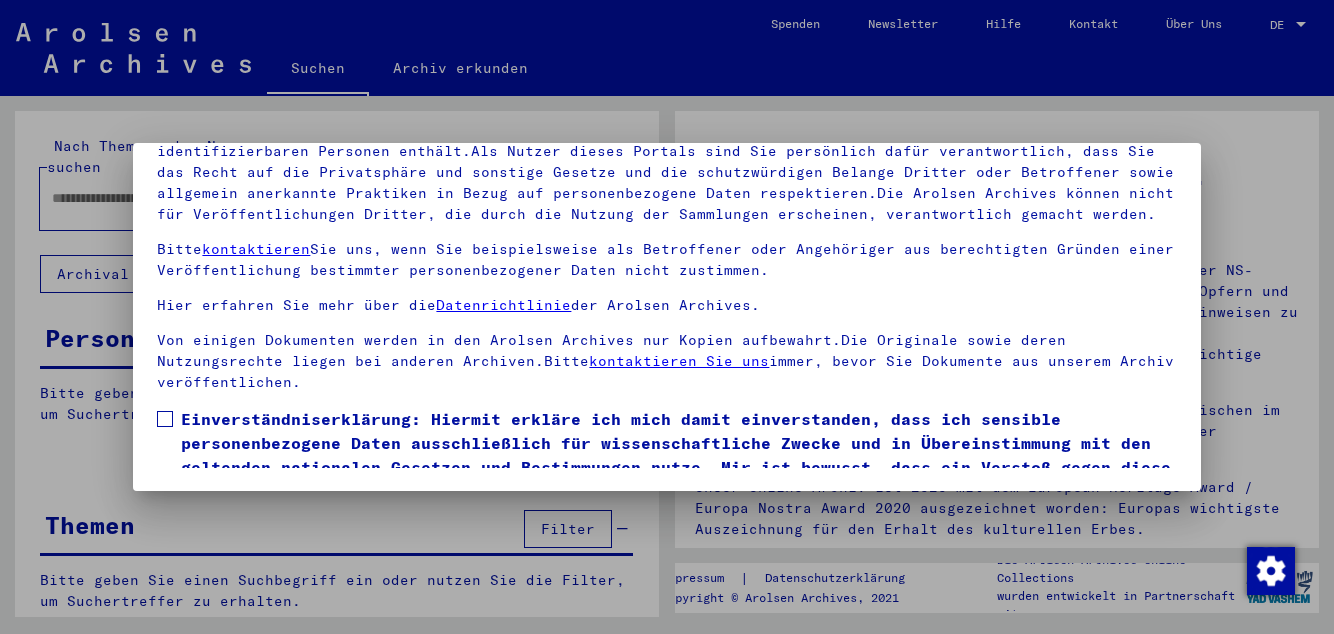 click at bounding box center [165, 419] 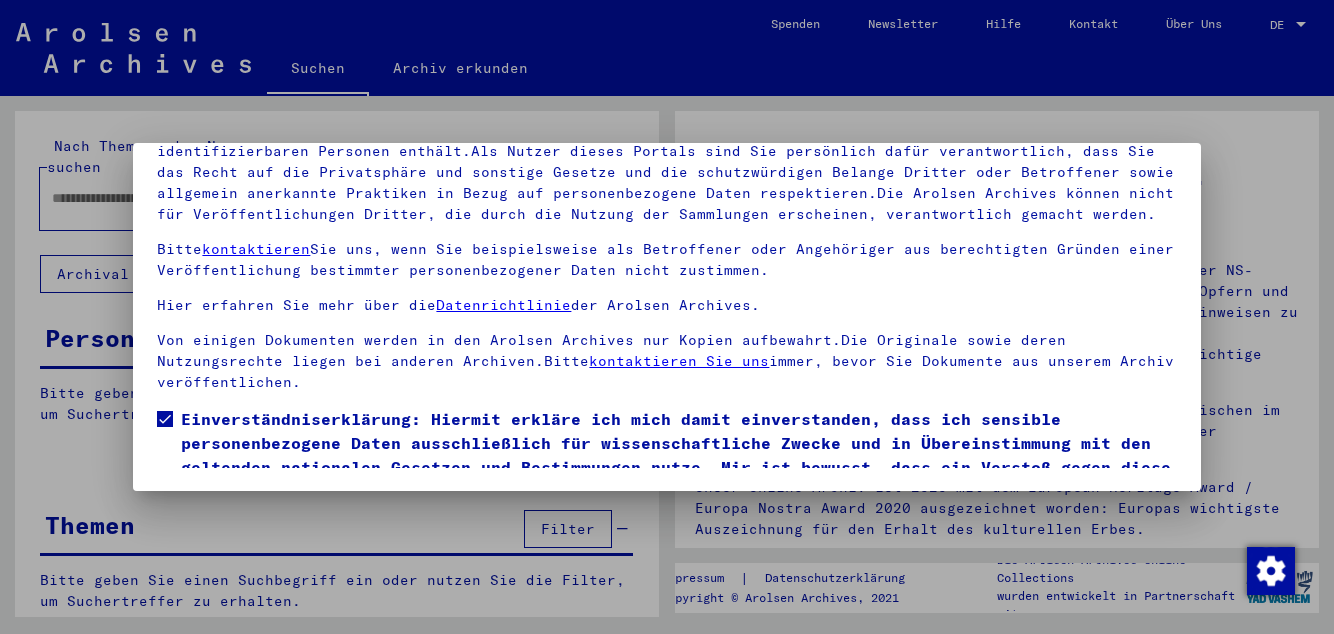 click on "Ich stimme zu" at bounding box center [232, 532] 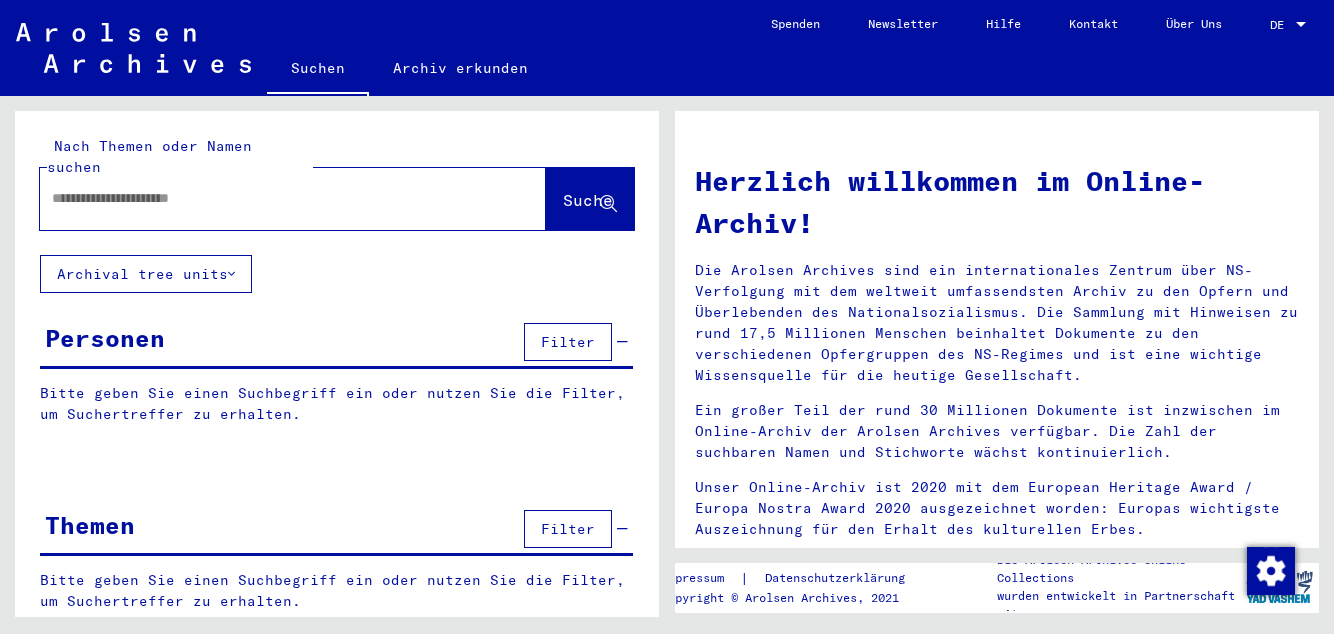 click at bounding box center (269, 198) 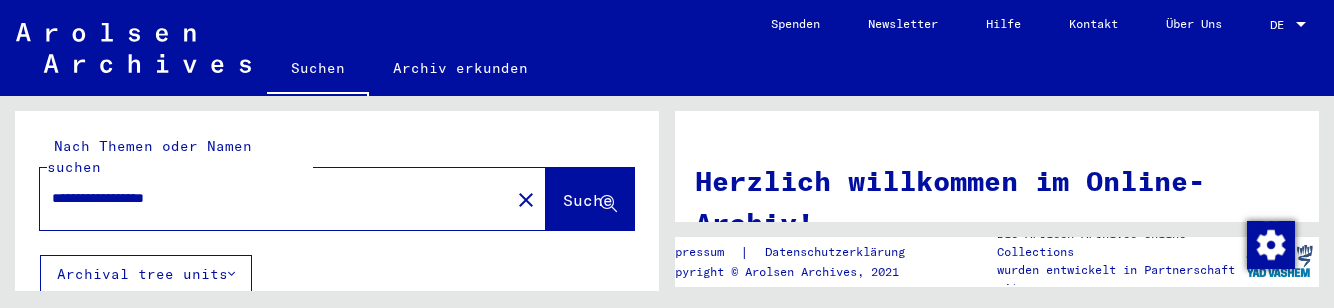 type on "**********" 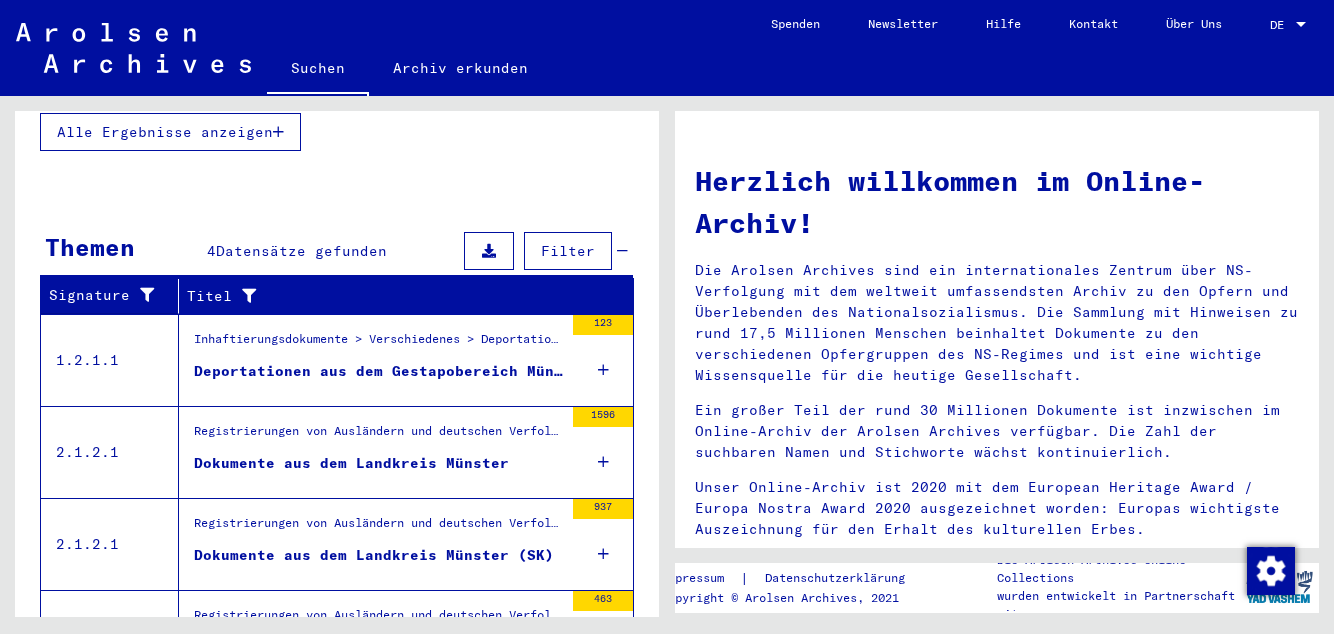 scroll, scrollTop: 570, scrollLeft: 0, axis: vertical 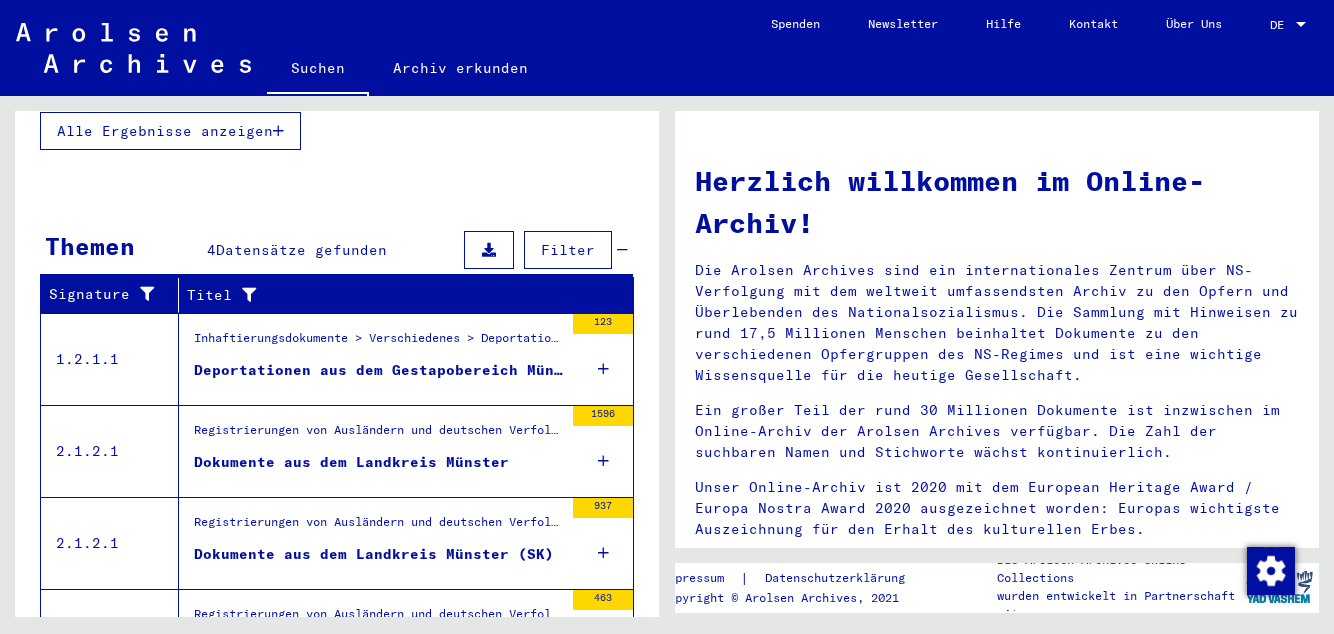 click on "Dokumente aus dem Landkreis Münster" at bounding box center [378, 344] 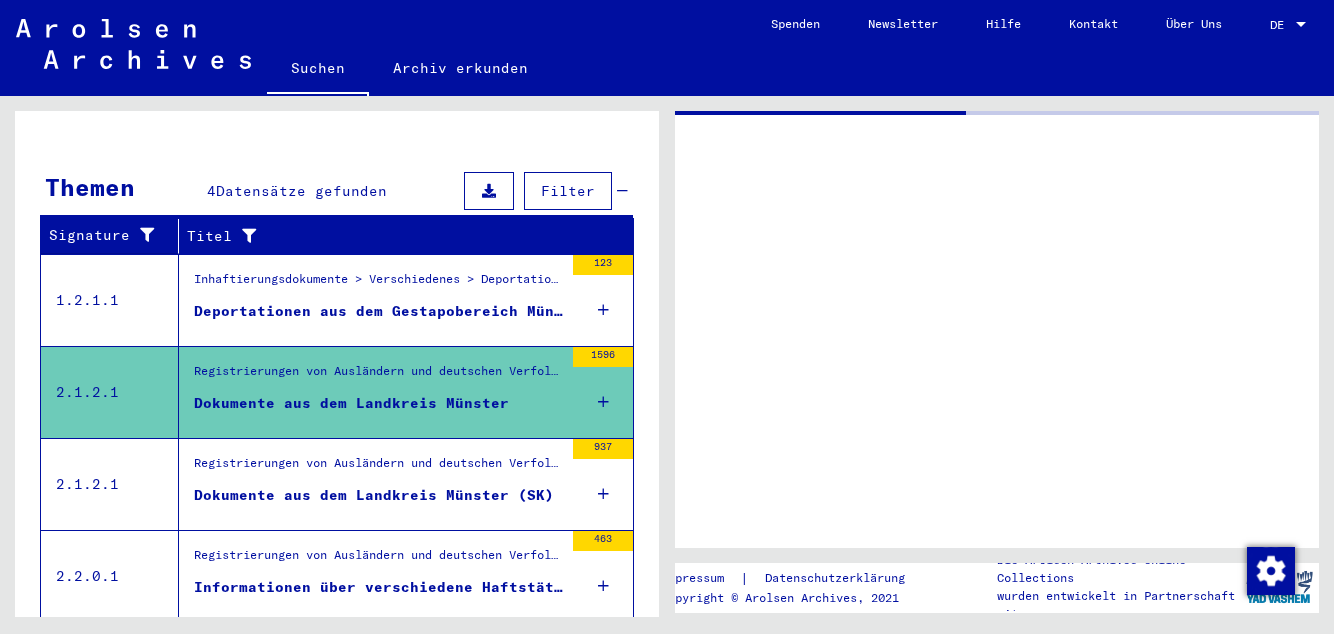 scroll, scrollTop: 268, scrollLeft: 0, axis: vertical 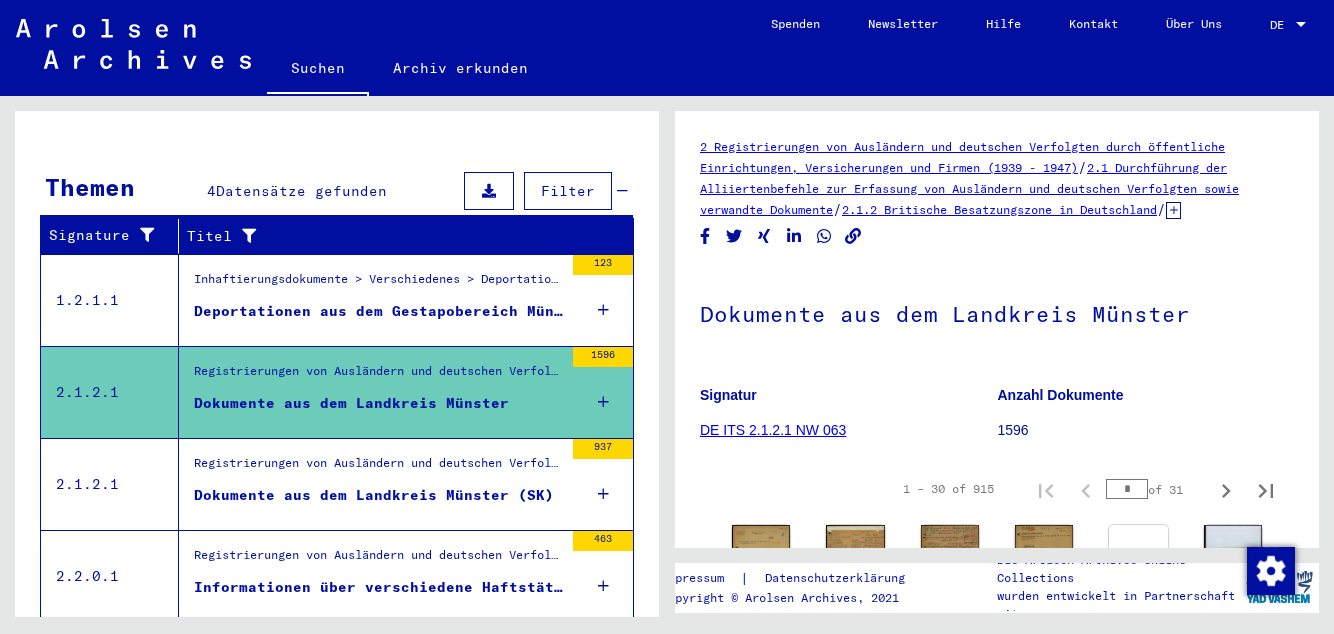 click at bounding box center [761, 560] 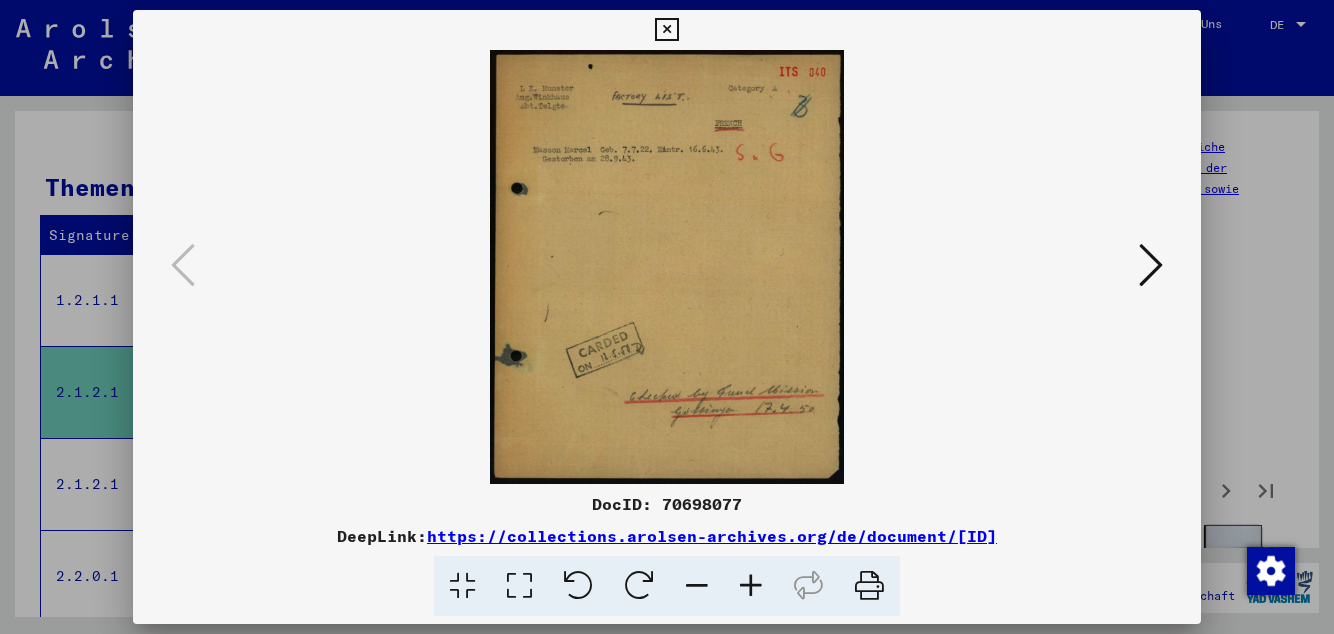 click at bounding box center (1151, 265) 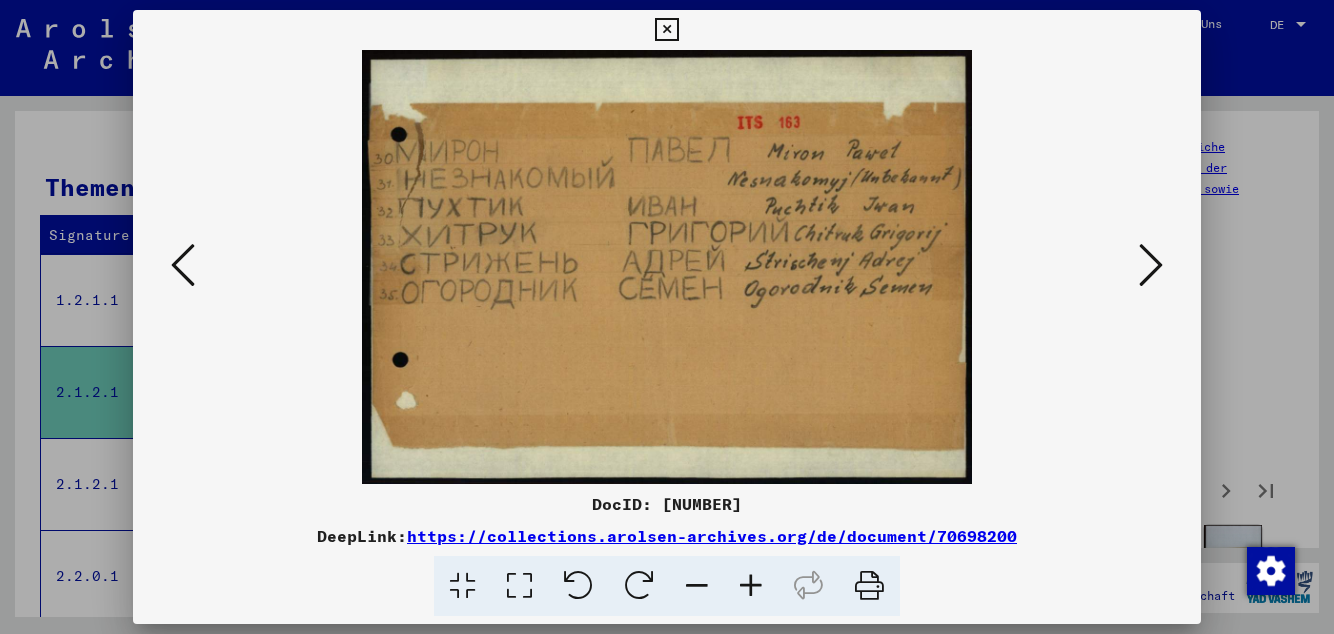 click at bounding box center [1151, 265] 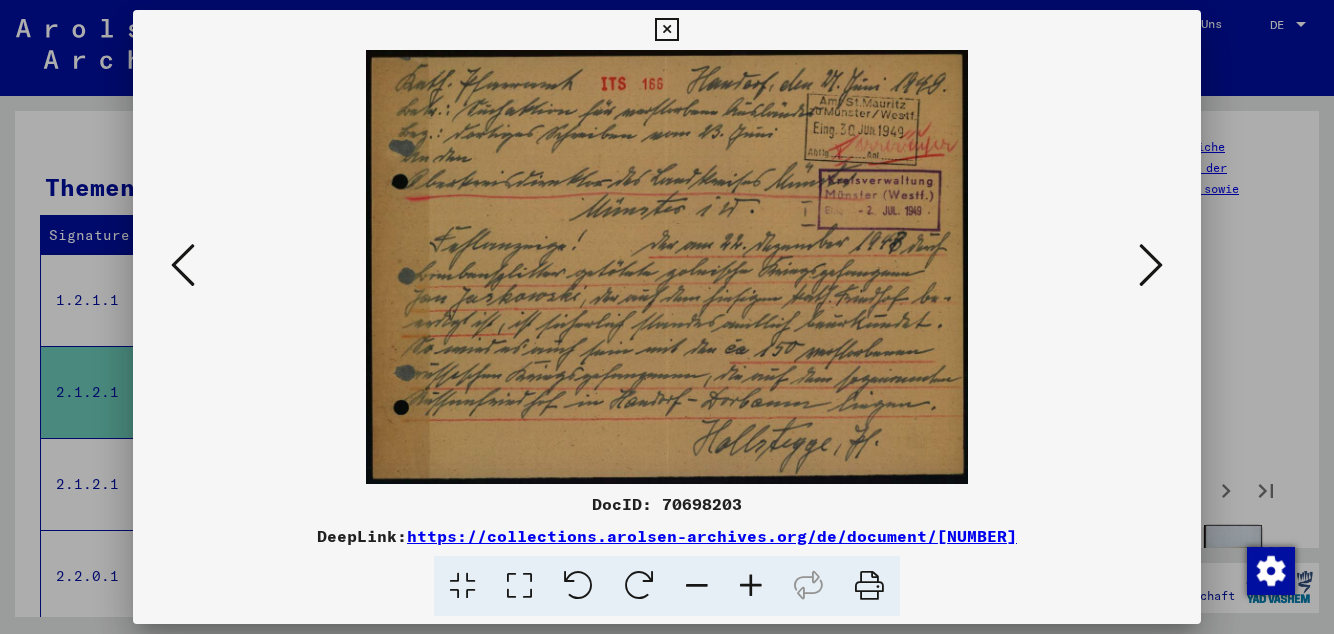 click at bounding box center [1151, 265] 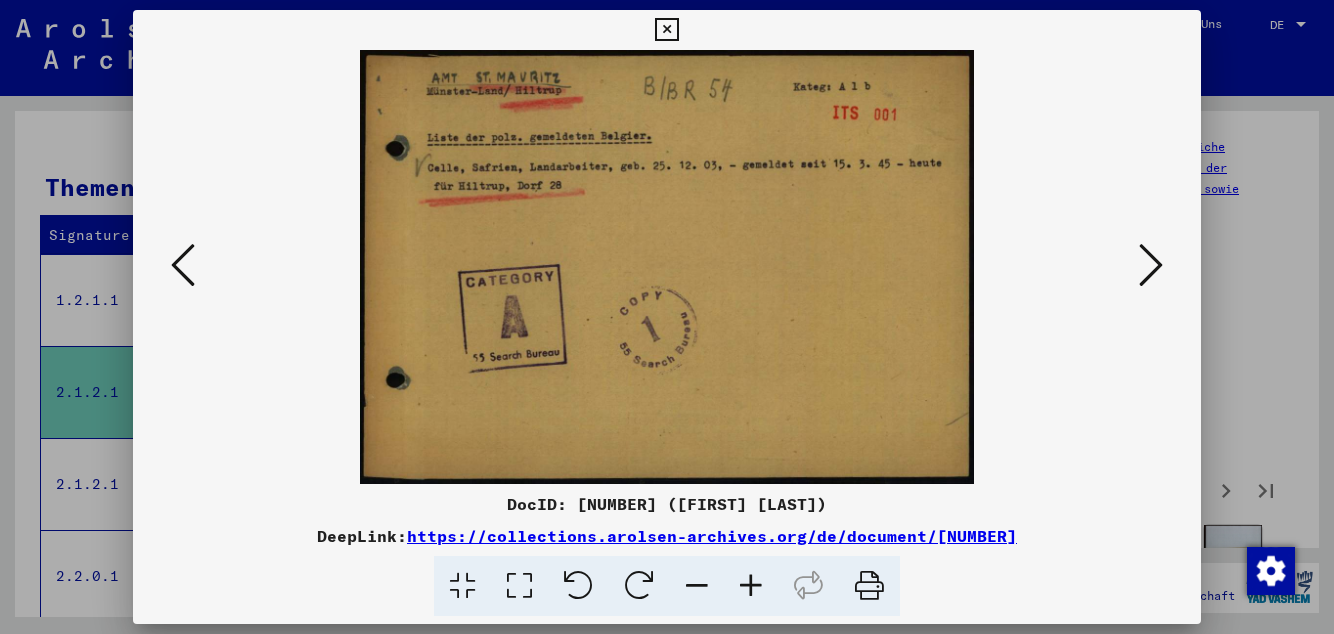 click at bounding box center (1151, 265) 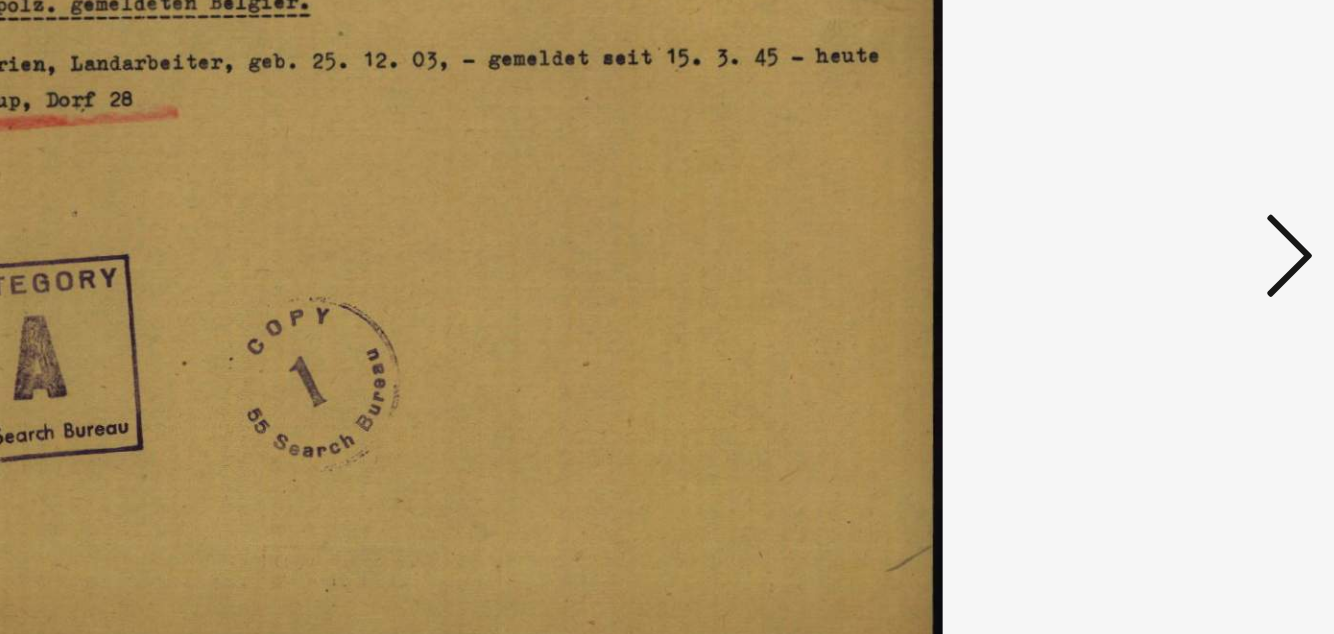 click at bounding box center [1151, 265] 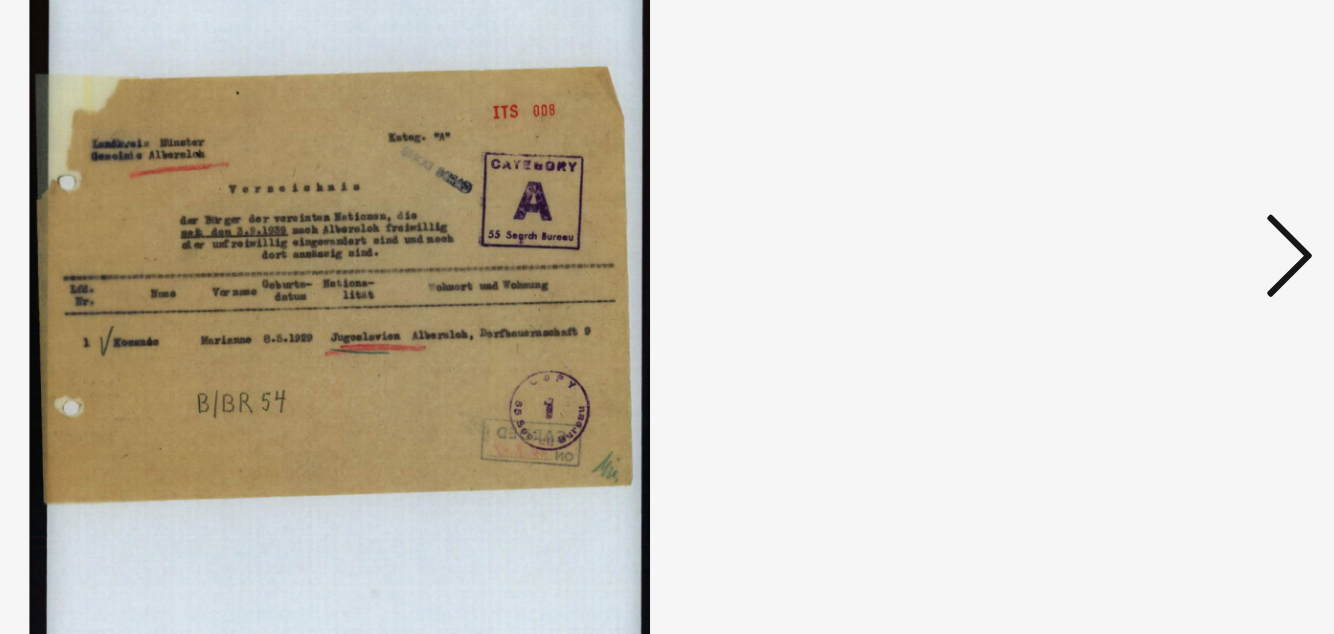click at bounding box center [1151, 265] 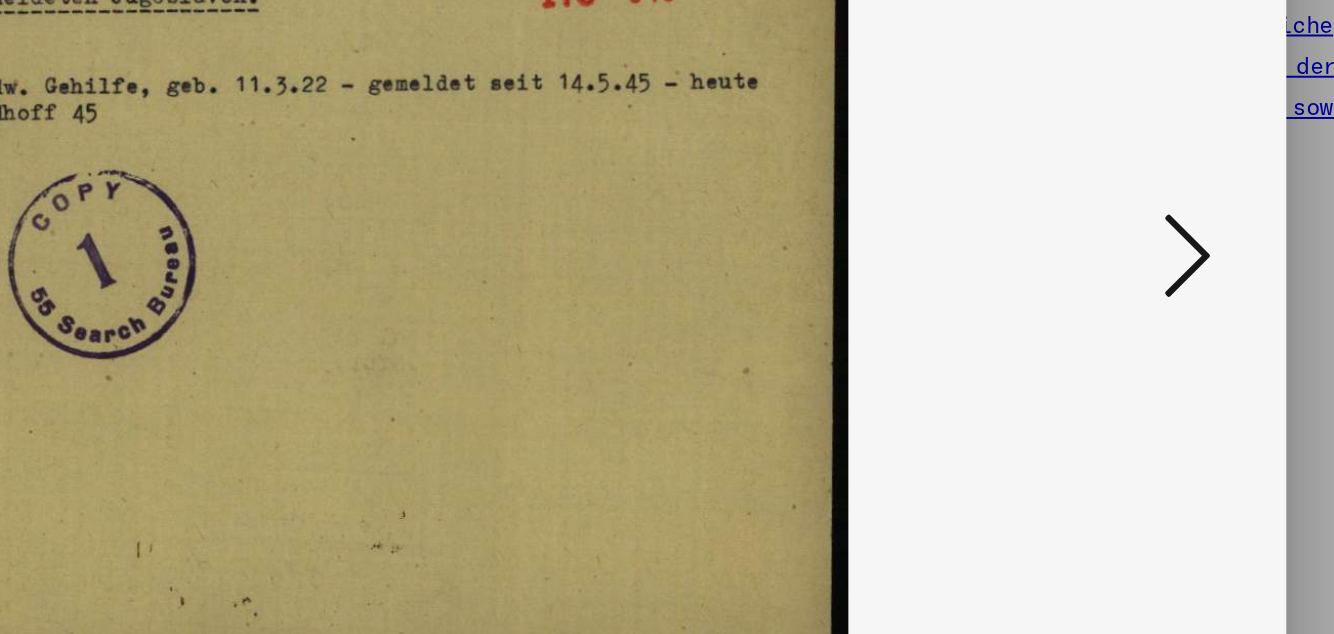 click at bounding box center [1151, 265] 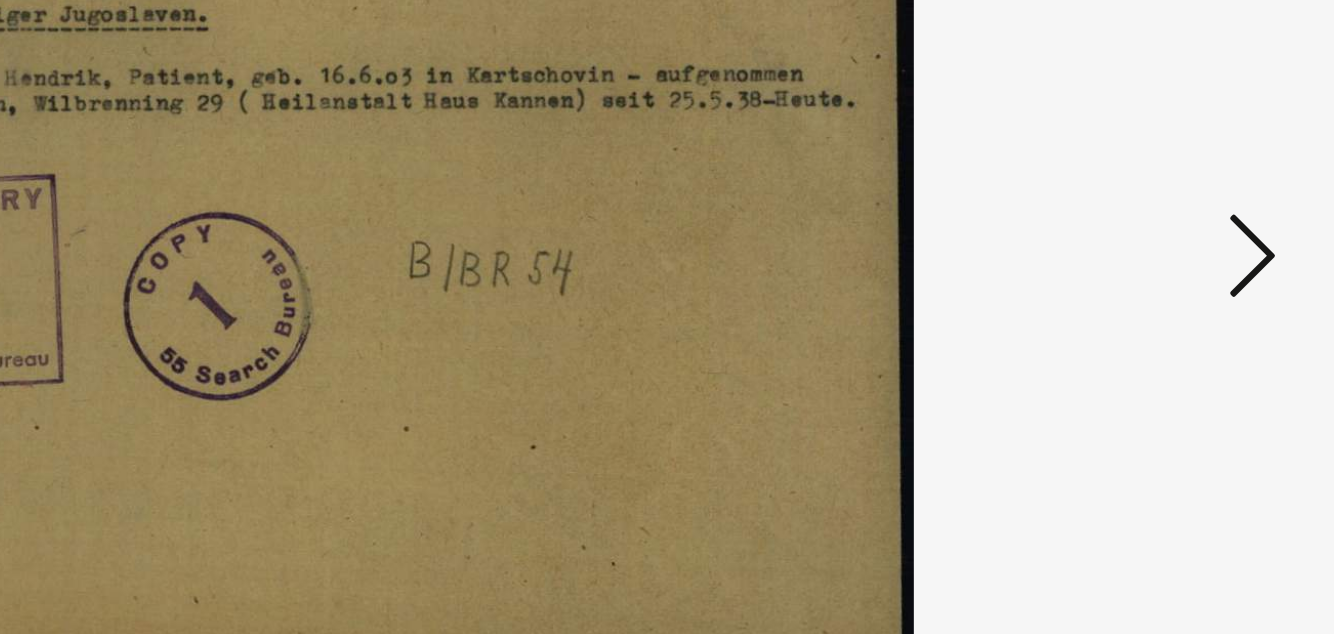 click at bounding box center [1151, 265] 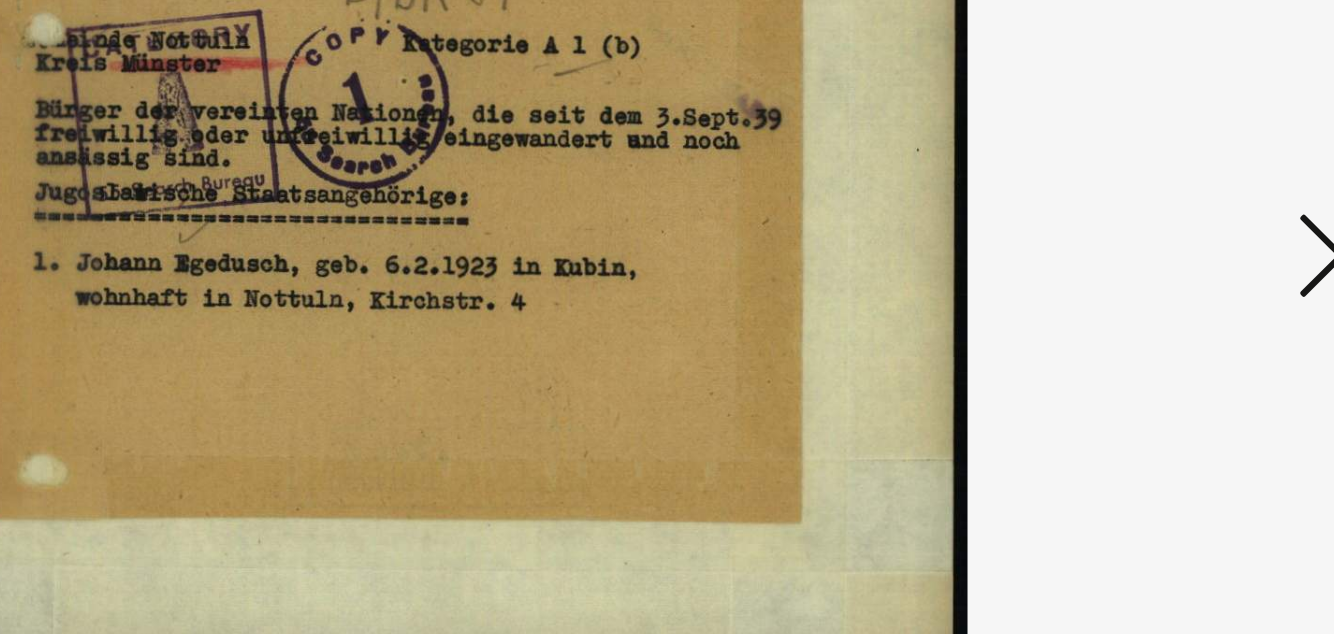 click at bounding box center [1151, 265] 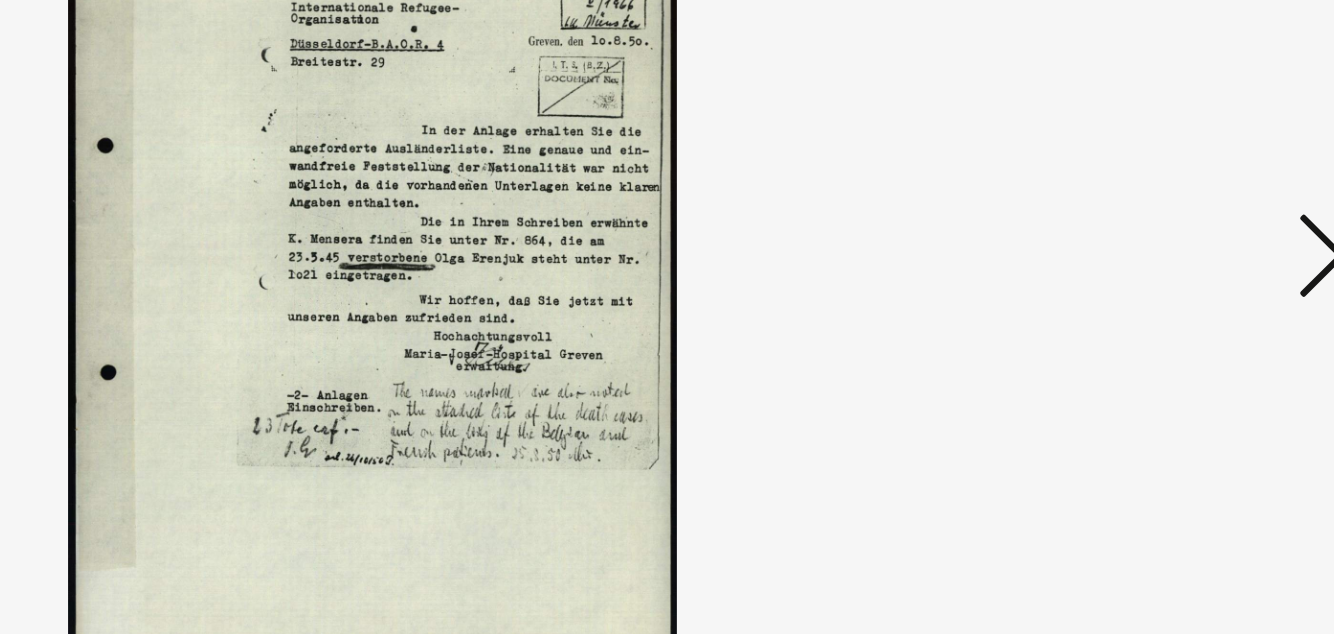 click at bounding box center (1151, 265) 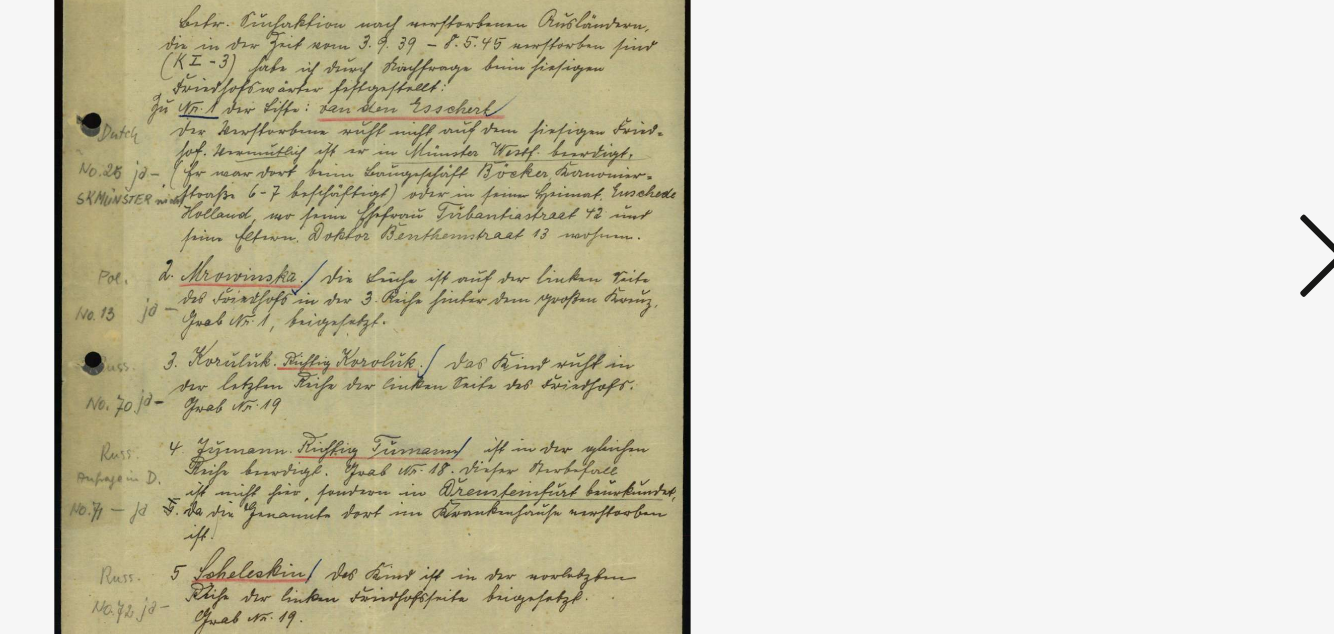 click at bounding box center [1151, 265] 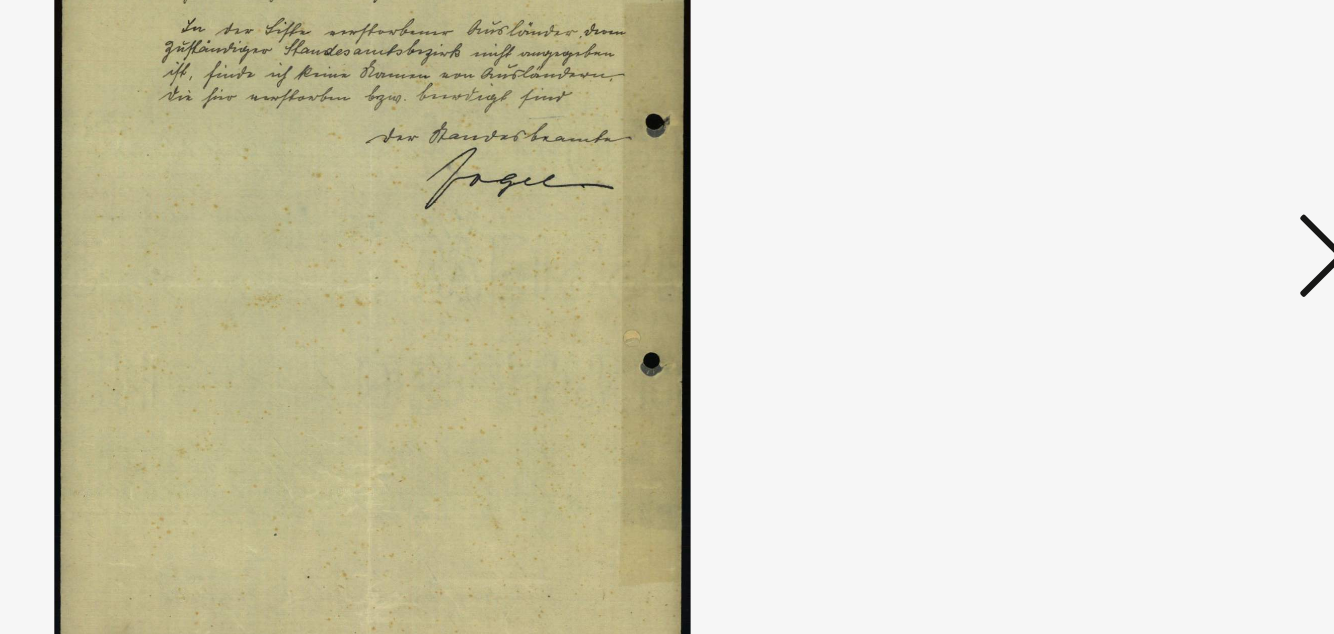 click at bounding box center (1151, 265) 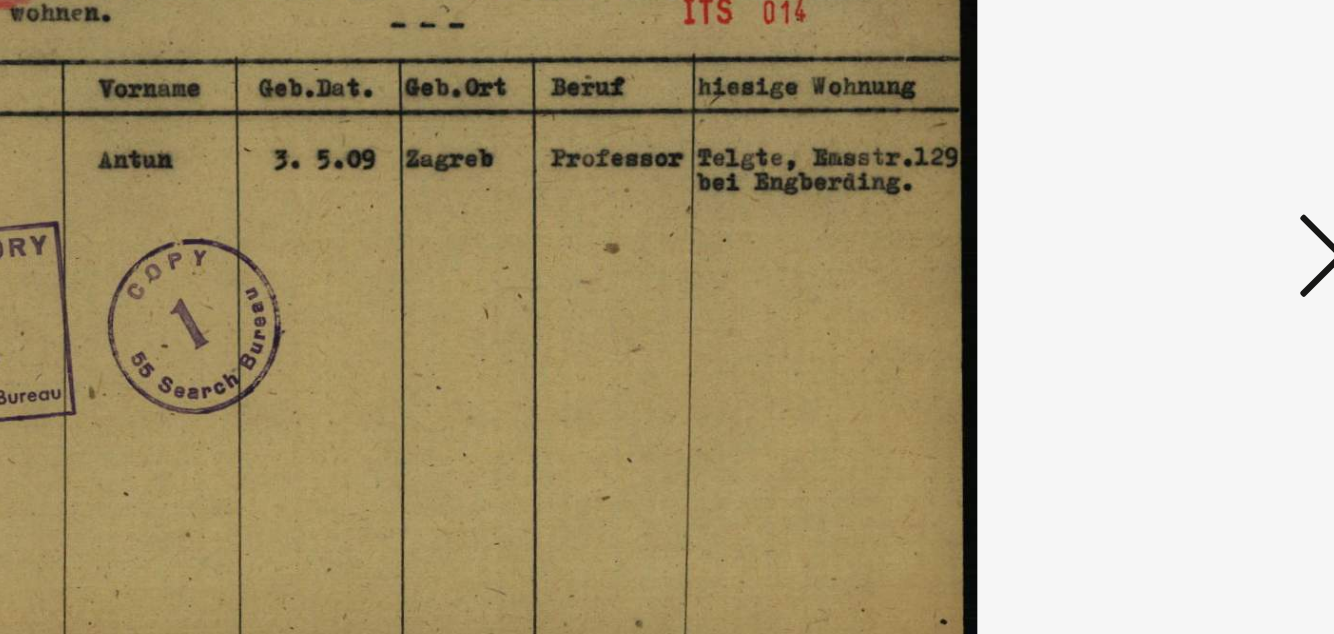 click at bounding box center [1151, 265] 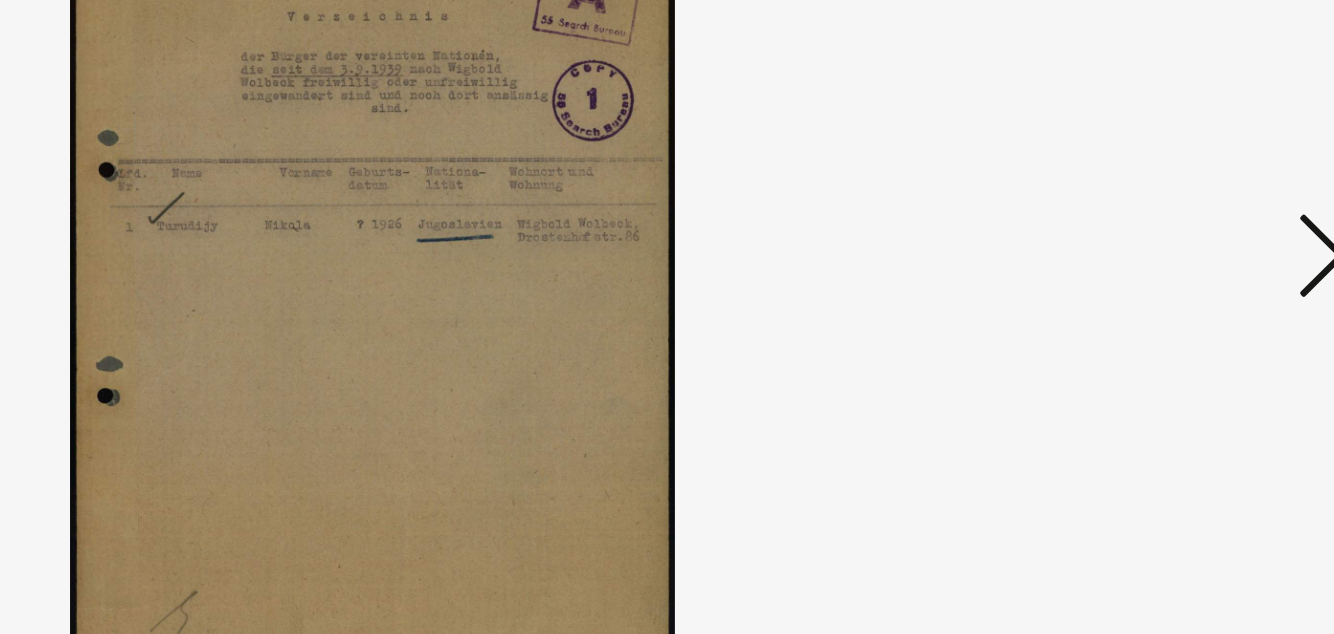 click at bounding box center [1151, 265] 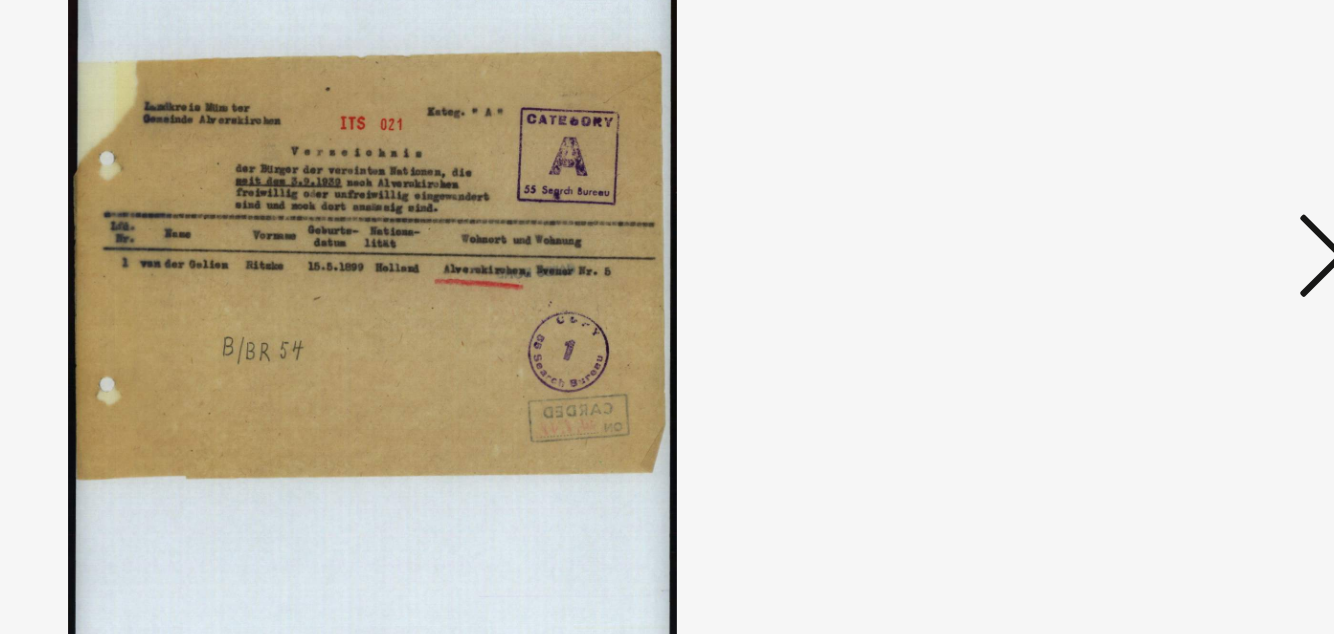 click at bounding box center [1151, 265] 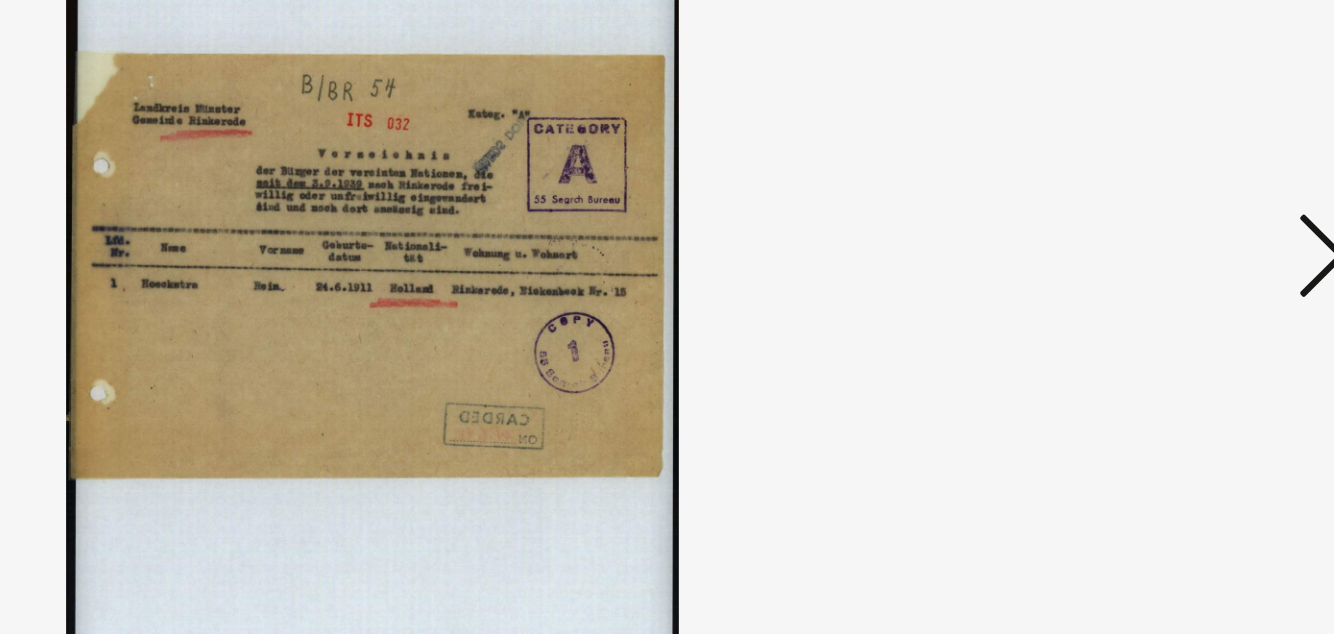 click at bounding box center [1151, 265] 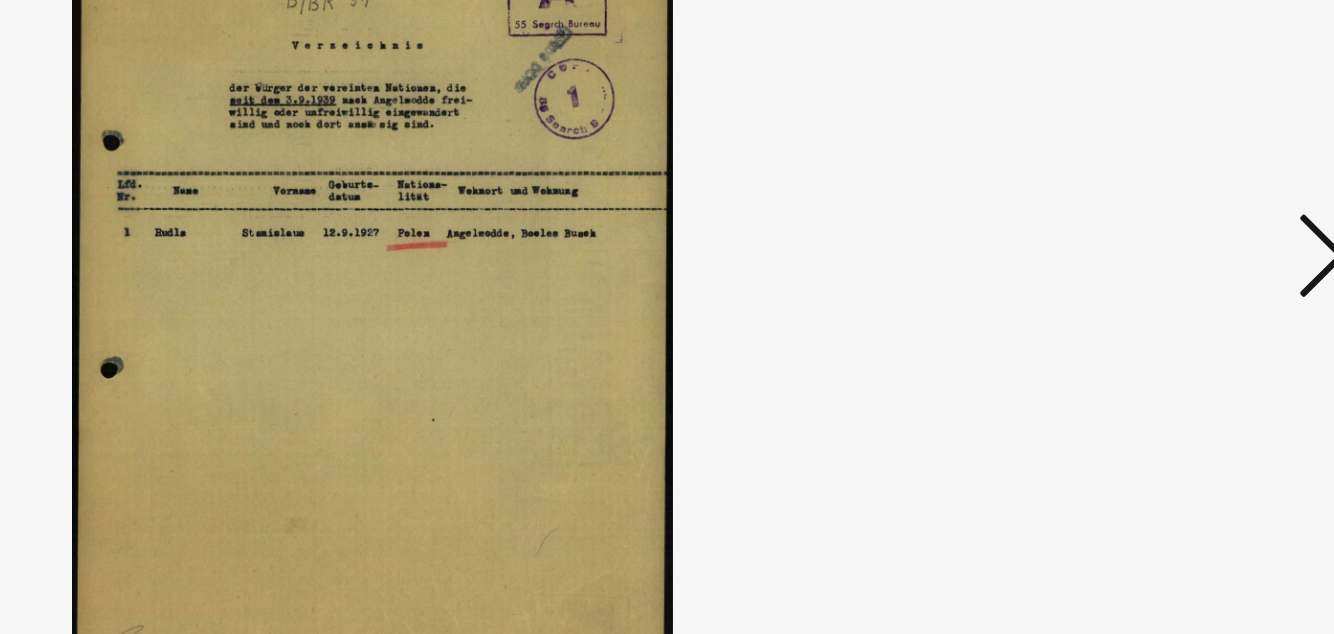click at bounding box center [1151, 265] 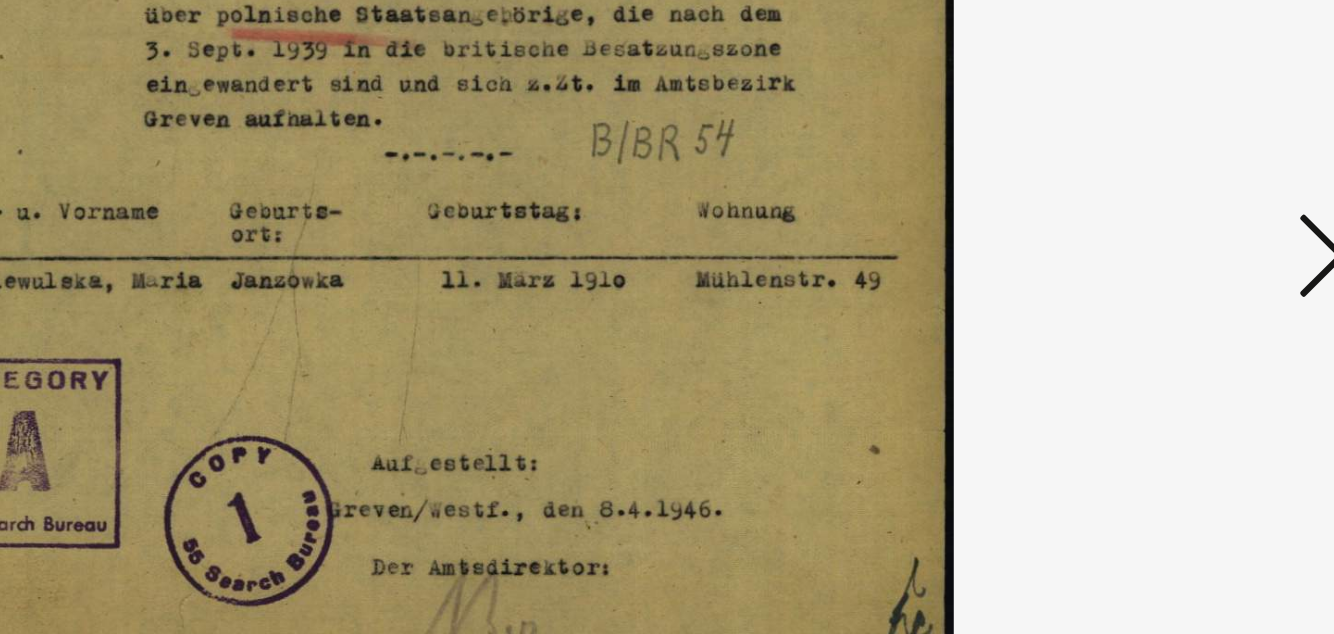 click at bounding box center [1151, 265] 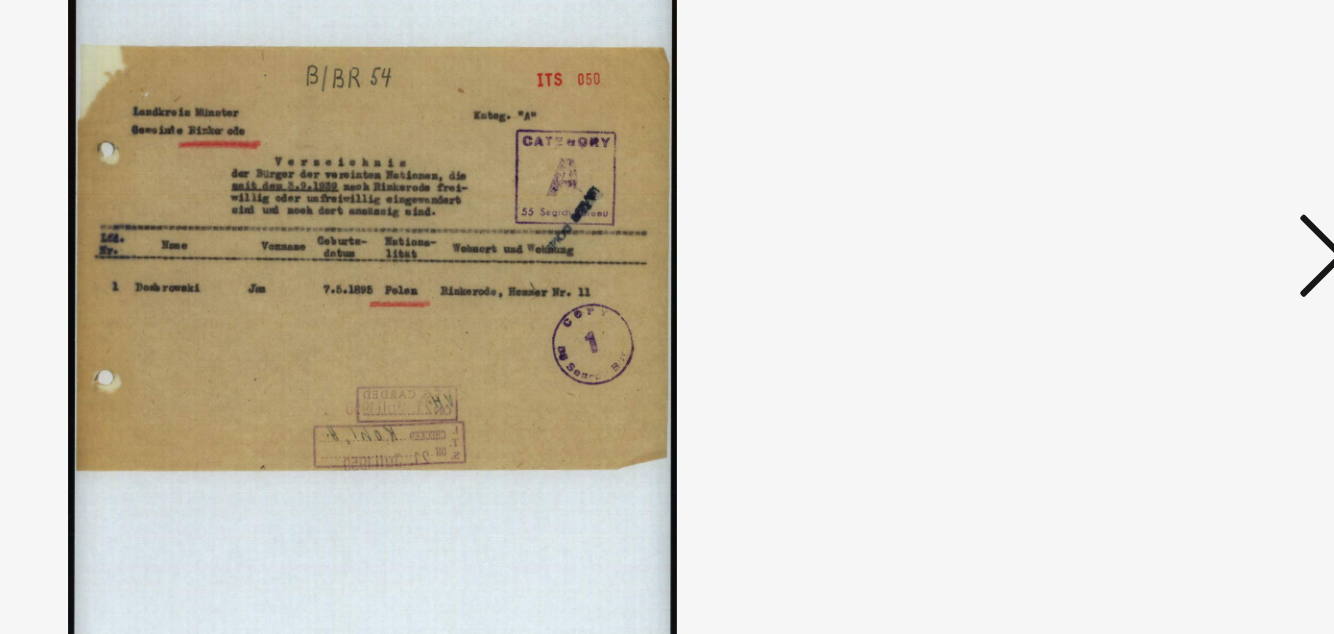 click at bounding box center (1151, 265) 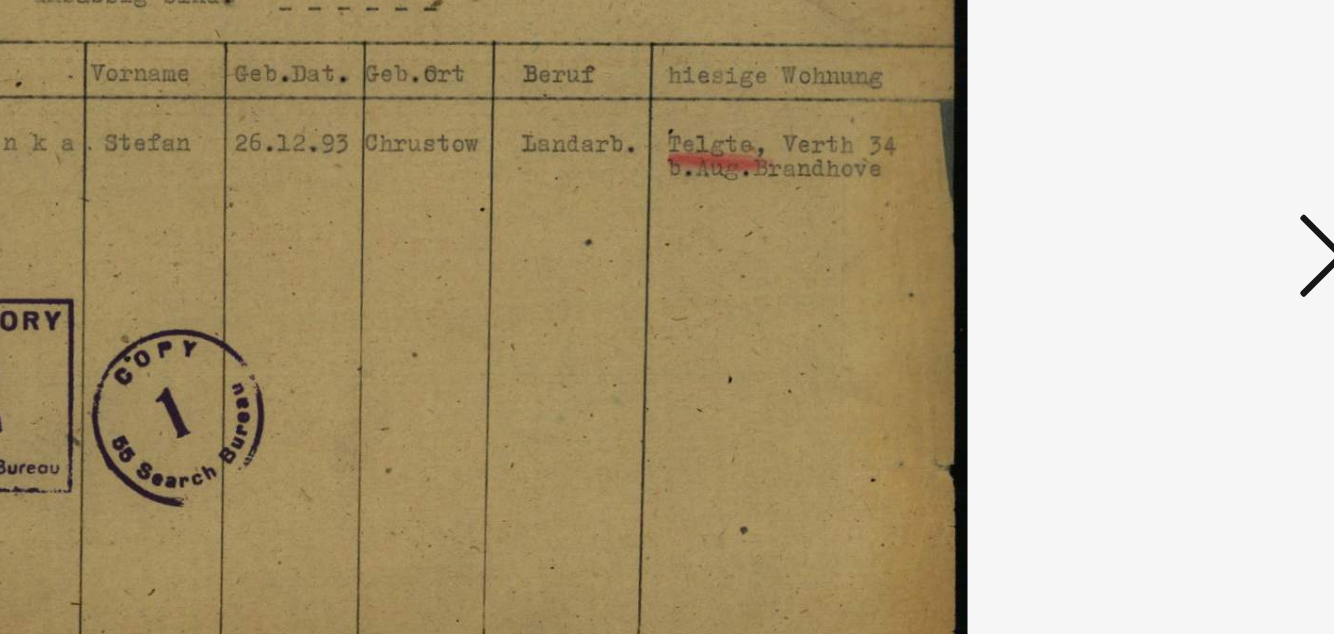 click at bounding box center (1151, 265) 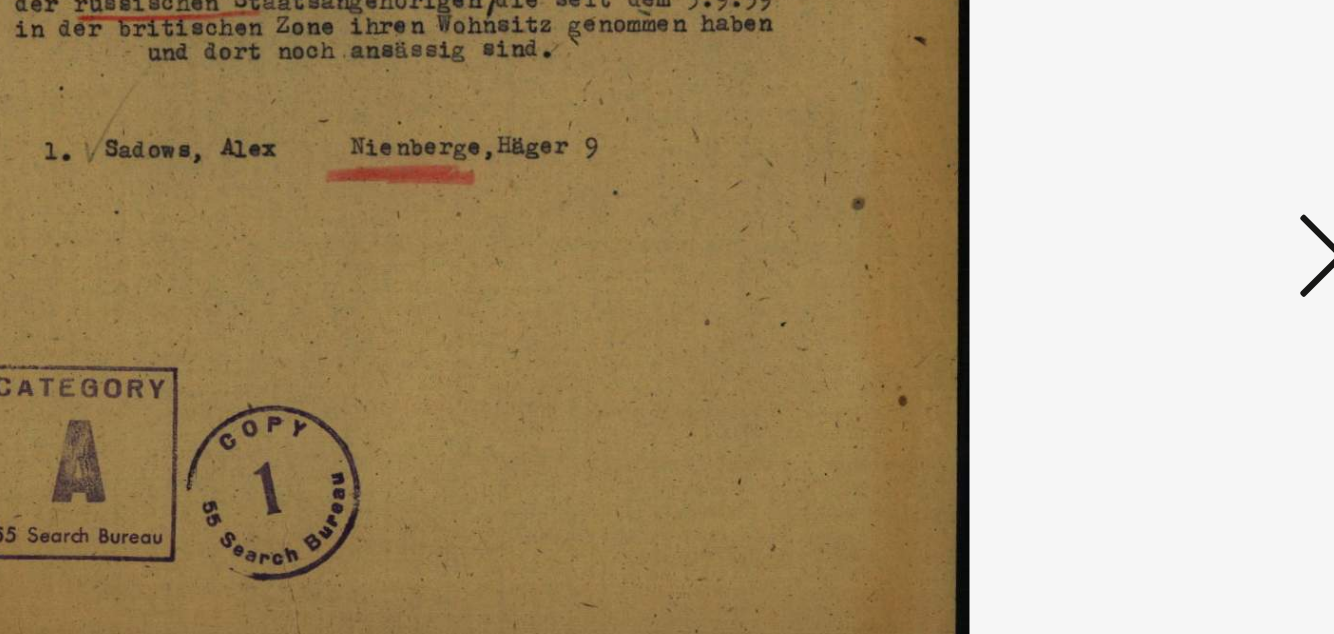 click at bounding box center (1151, 265) 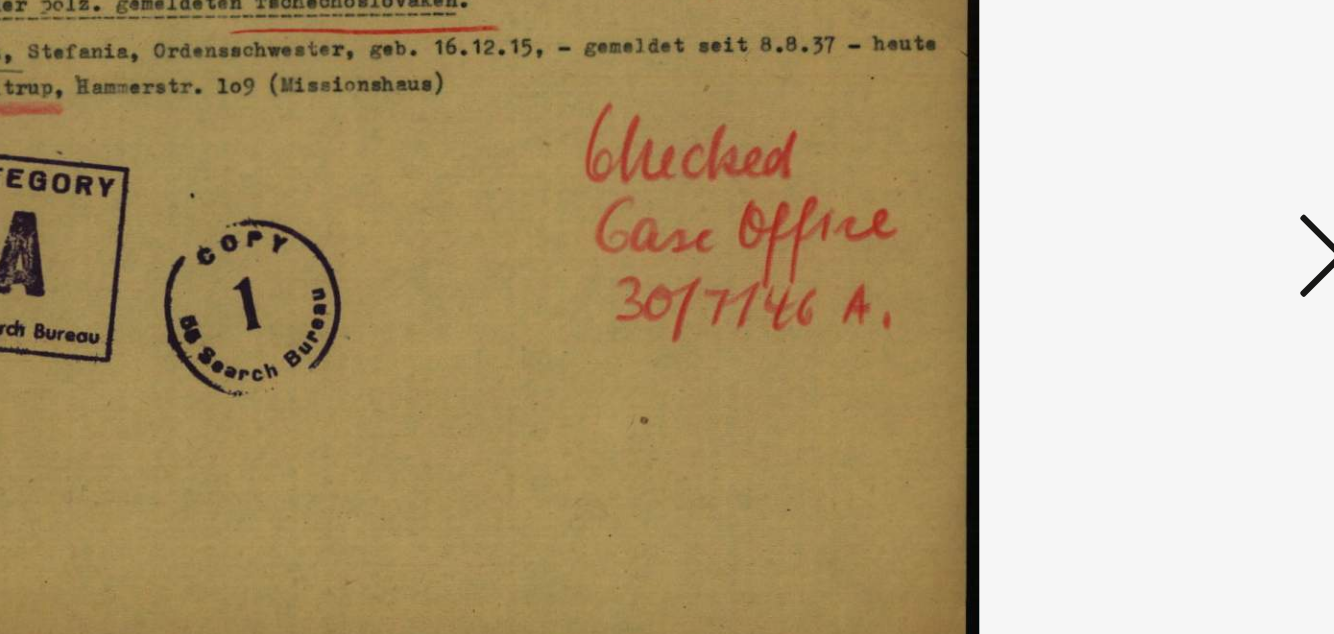 click at bounding box center (1151, 265) 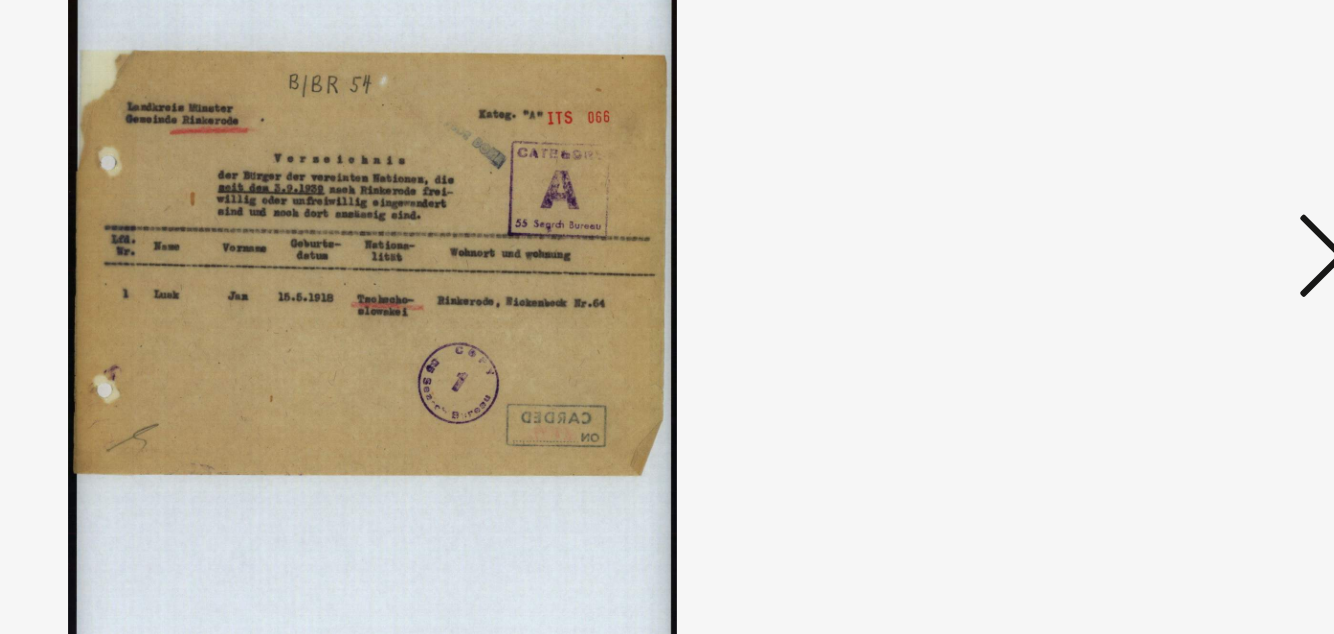 click at bounding box center (1151, 265) 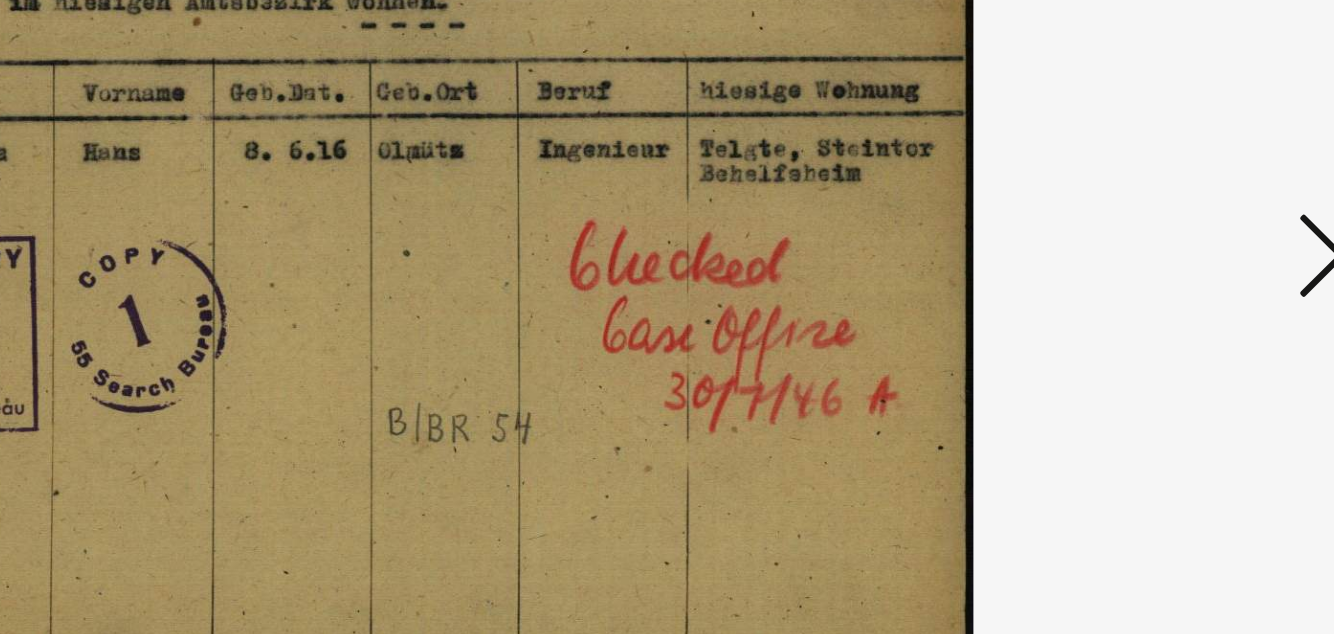 click at bounding box center (1151, 265) 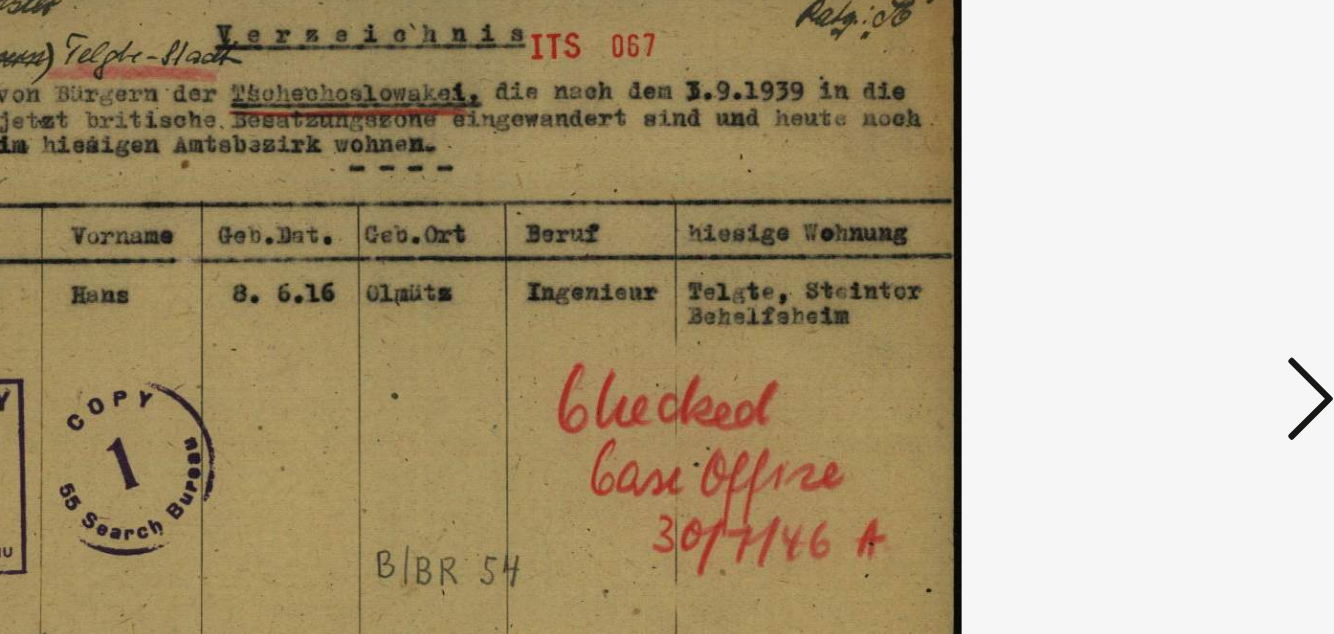 click at bounding box center (1151, 265) 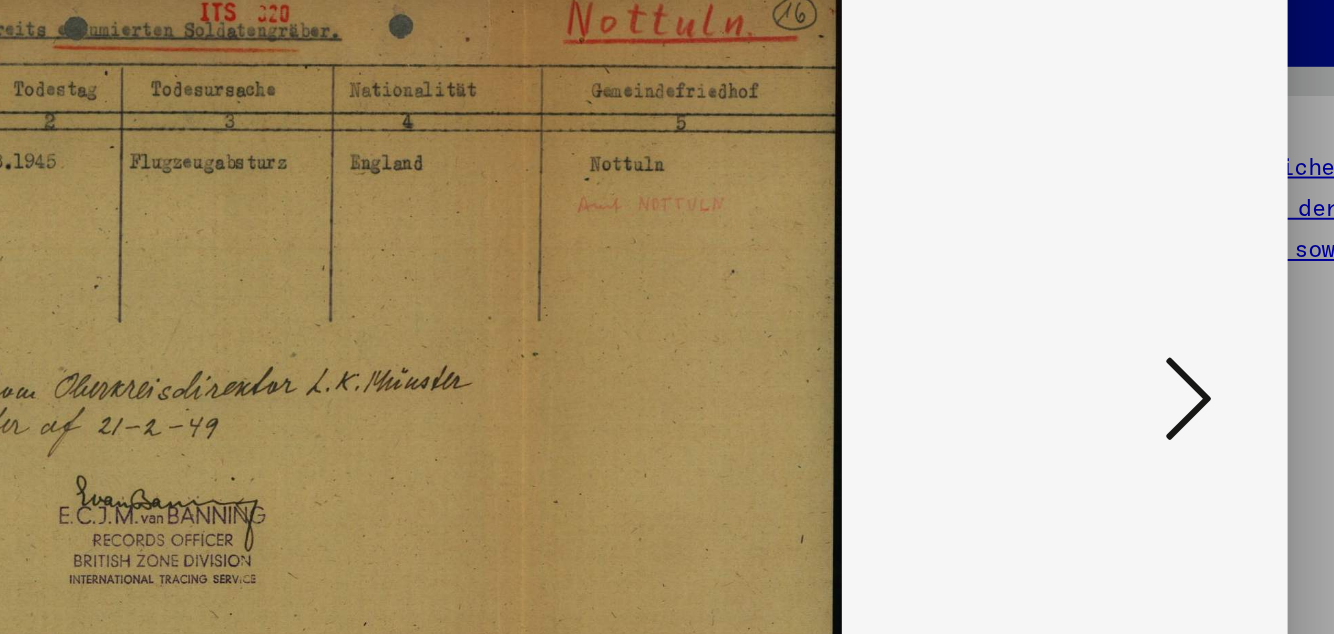 click at bounding box center [1151, 265] 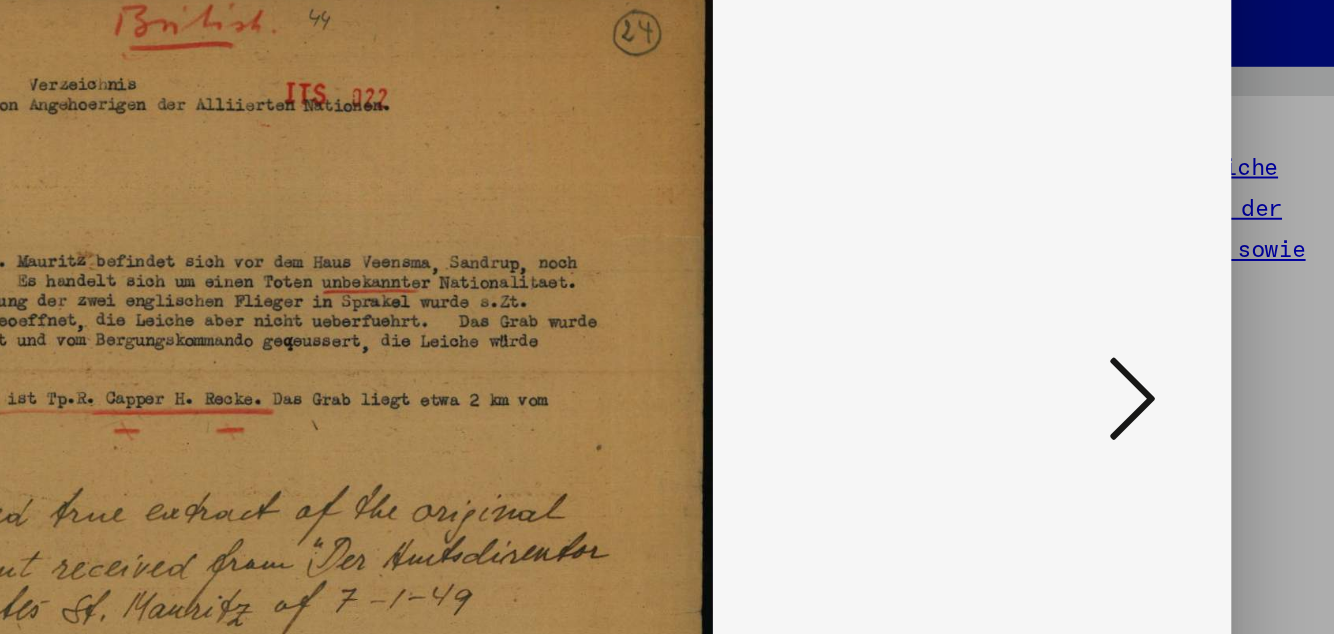 click at bounding box center [1151, 265] 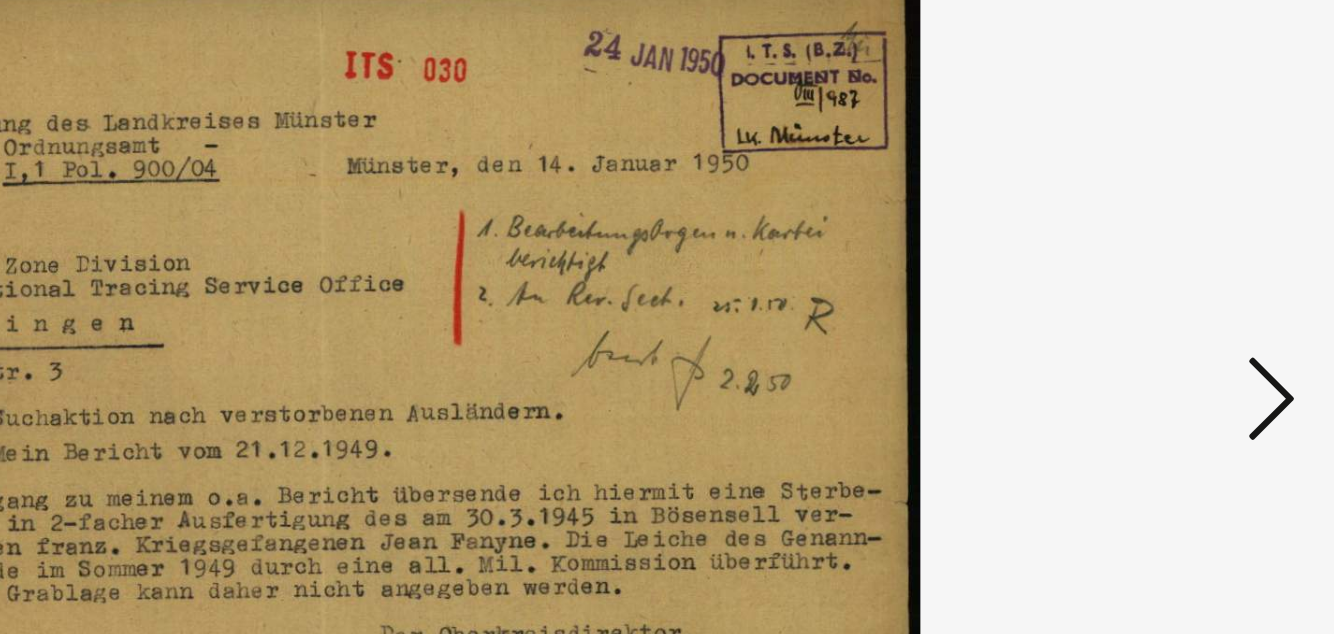 click at bounding box center [1151, 265] 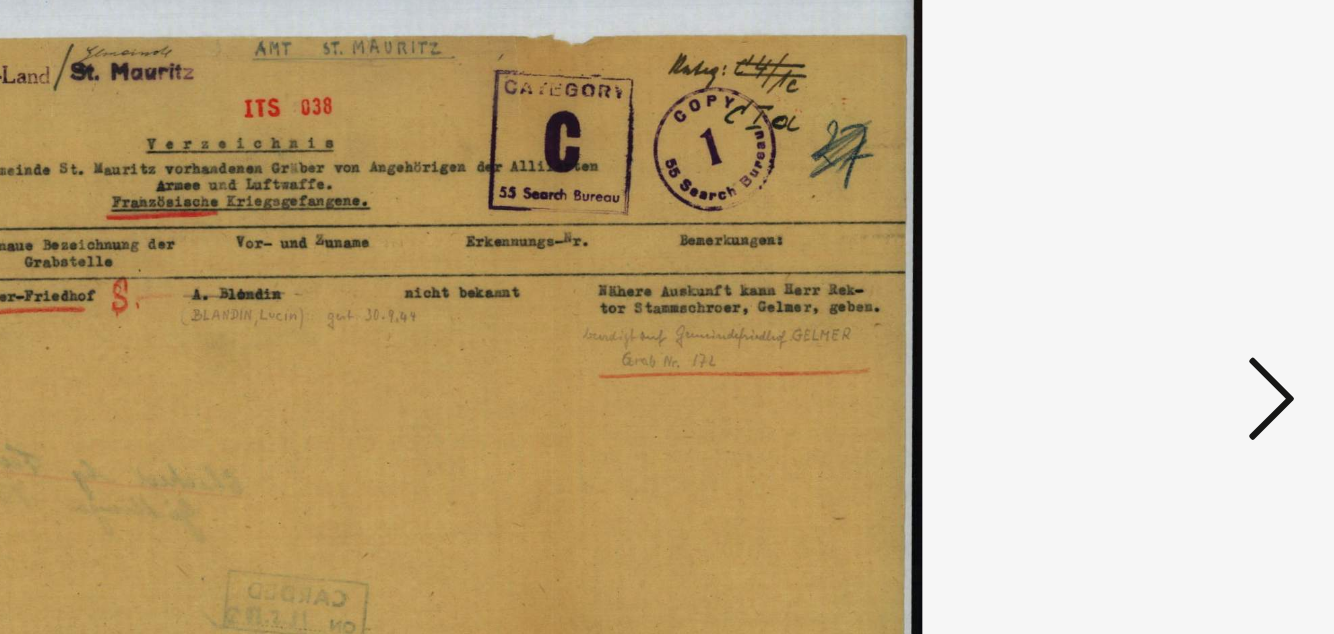 click at bounding box center (1151, 265) 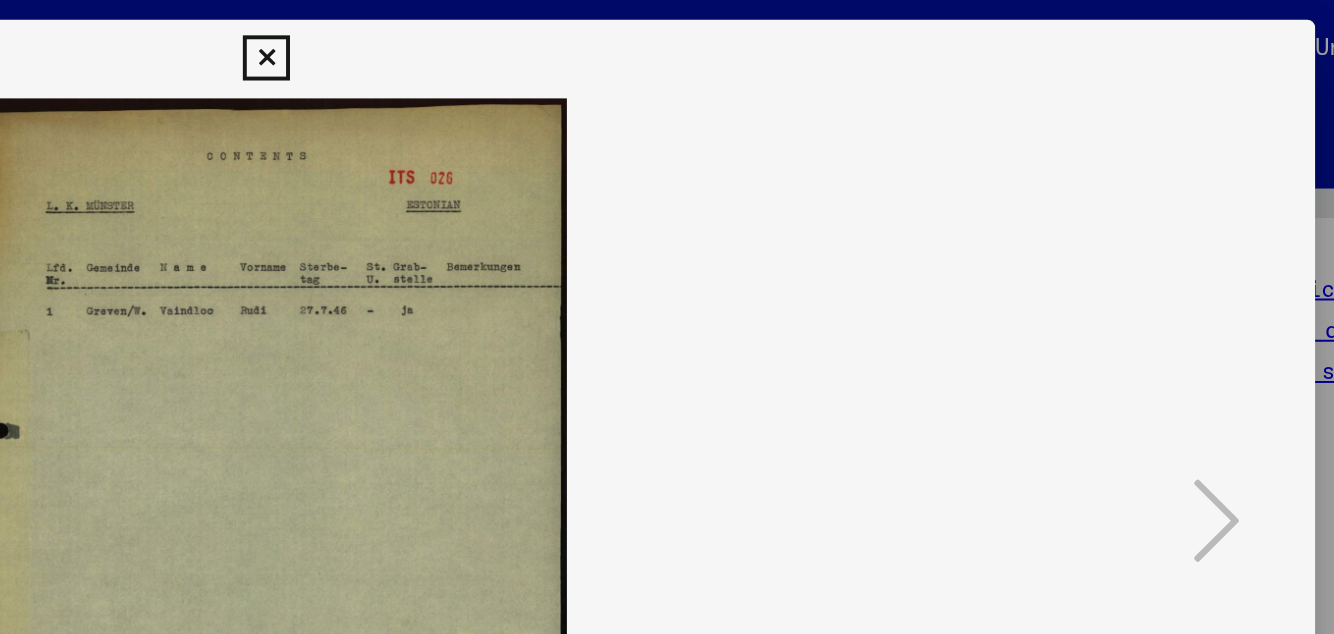 click at bounding box center (666, 30) 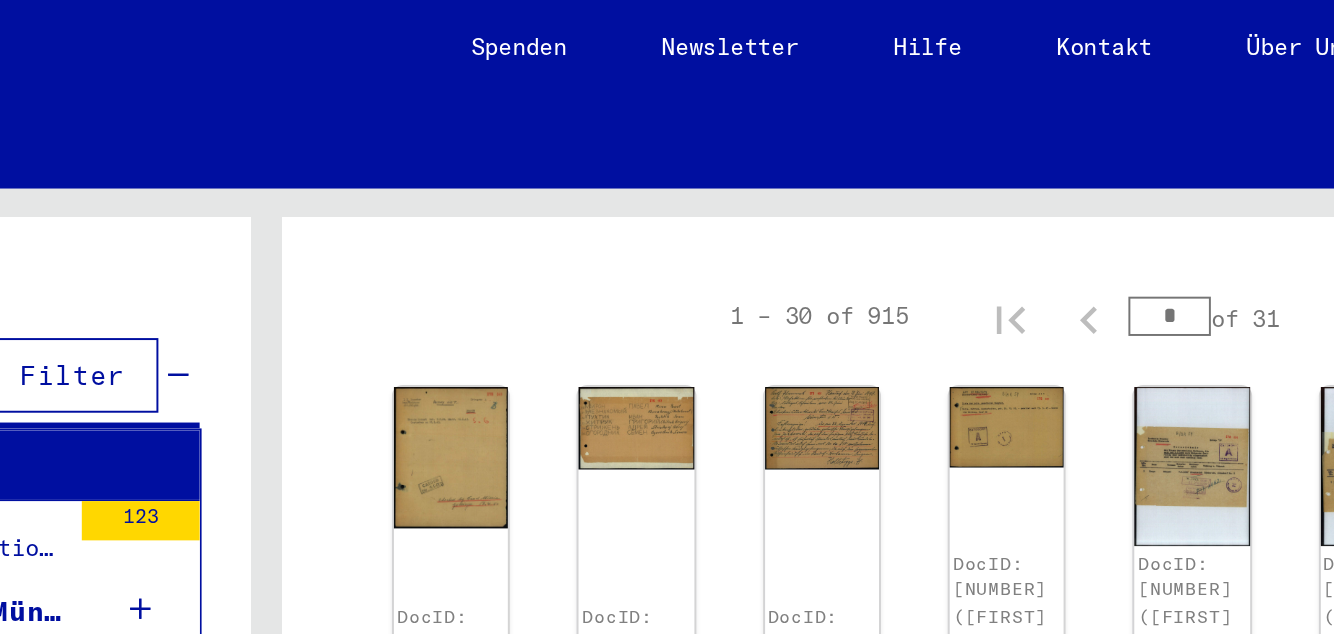 scroll, scrollTop: 329, scrollLeft: 0, axis: vertical 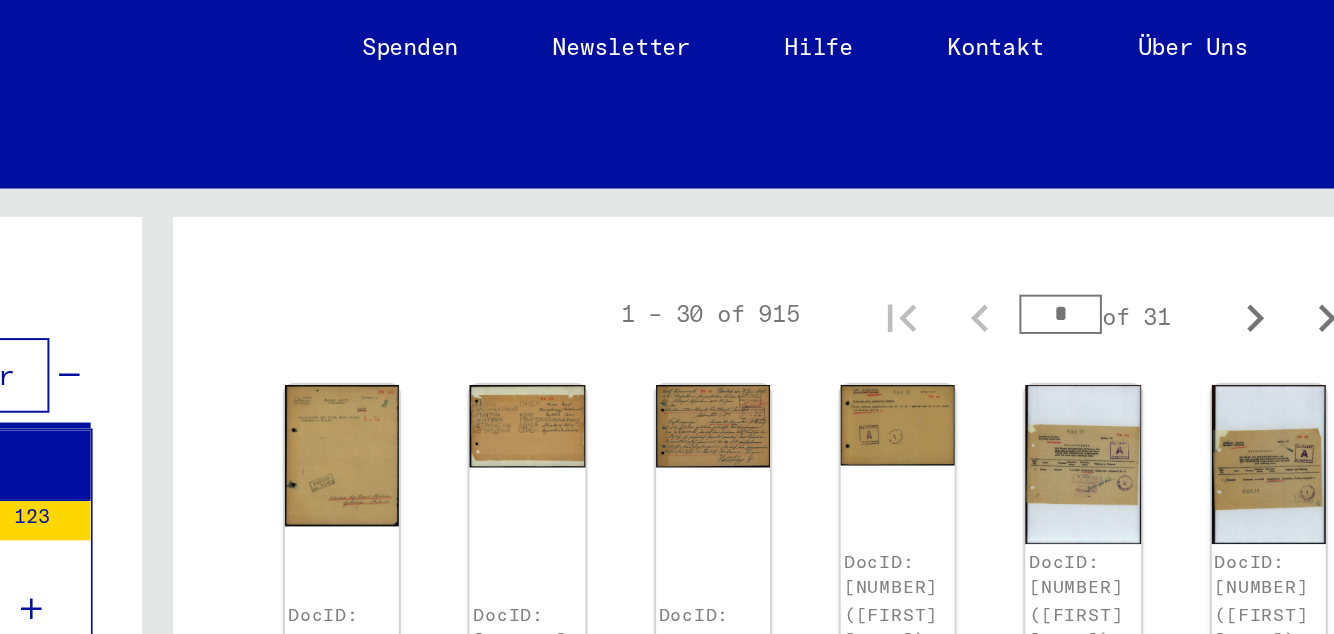 click at bounding box center [1226, 162] 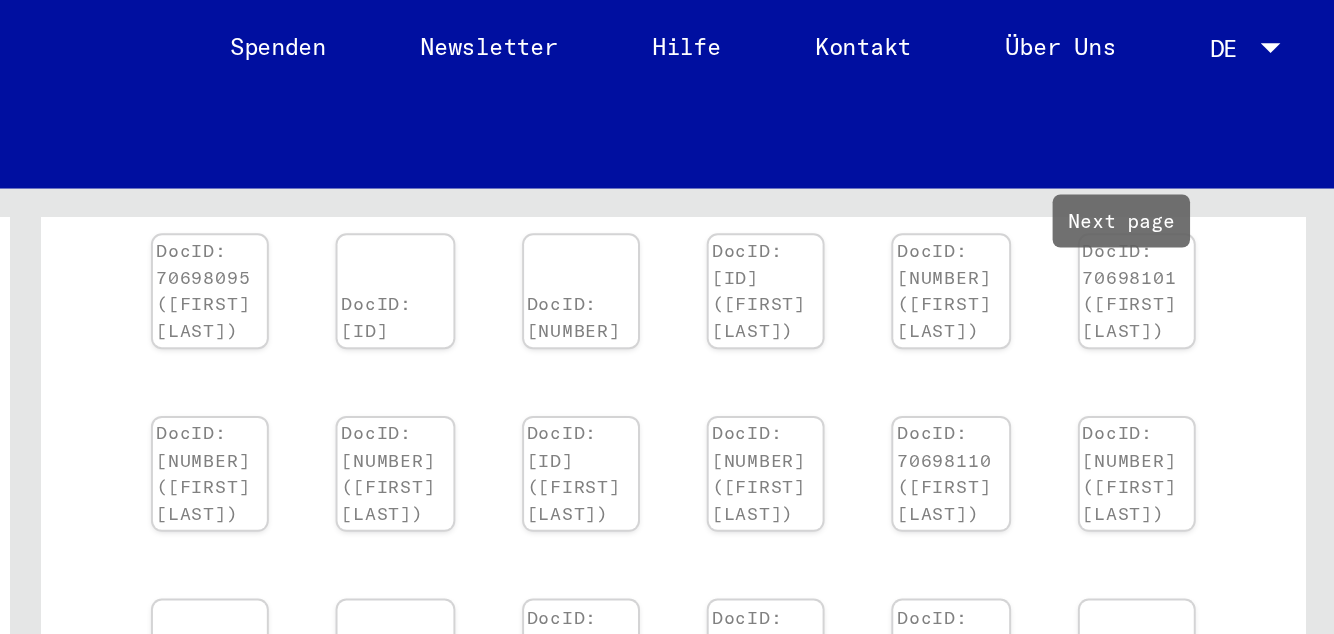 scroll, scrollTop: 1094, scrollLeft: 0, axis: vertical 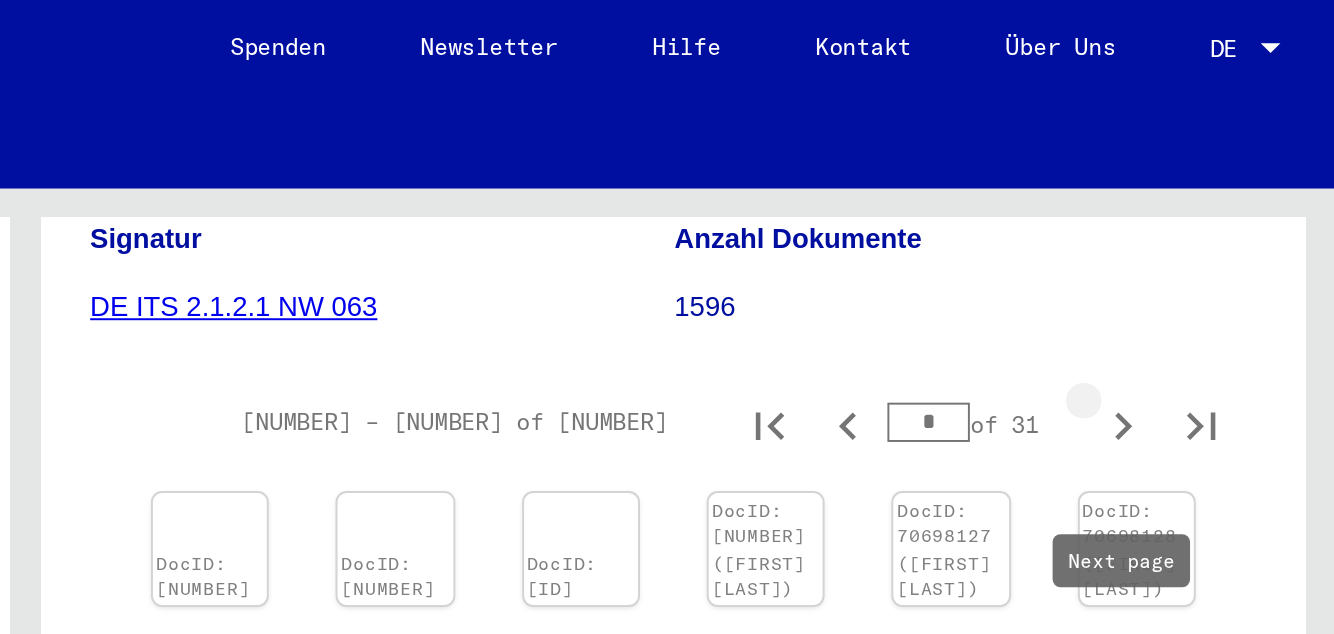click at bounding box center [1226, 217] 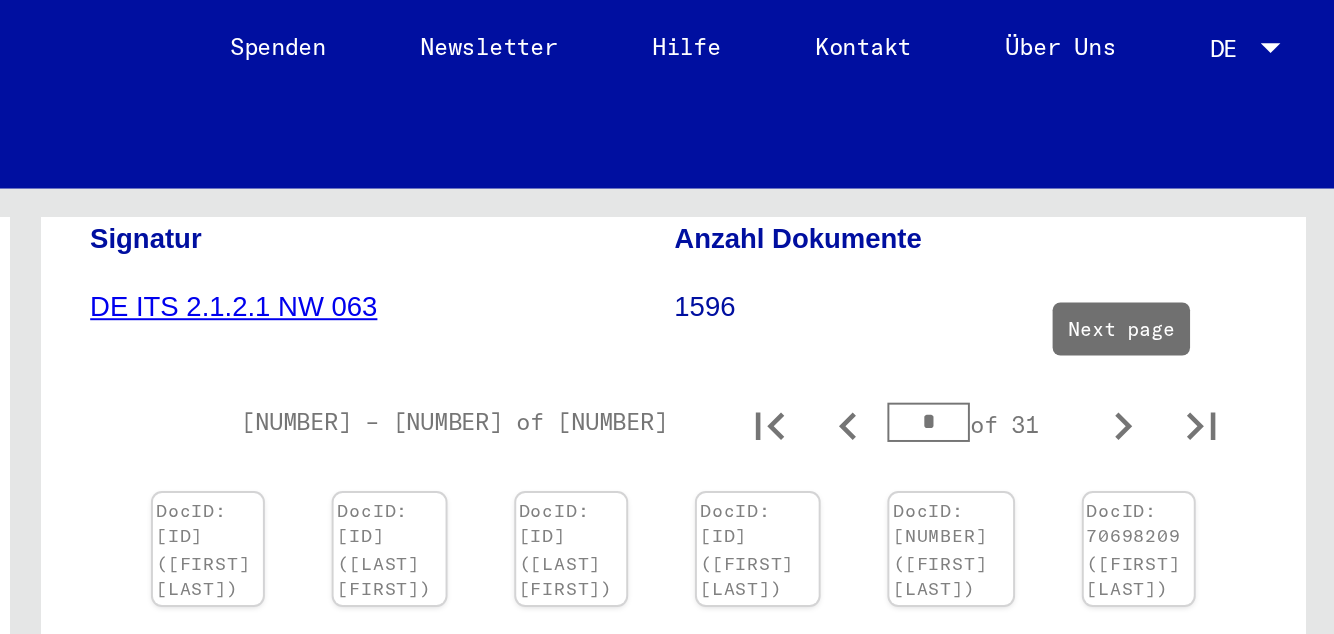 click at bounding box center (760, 251) 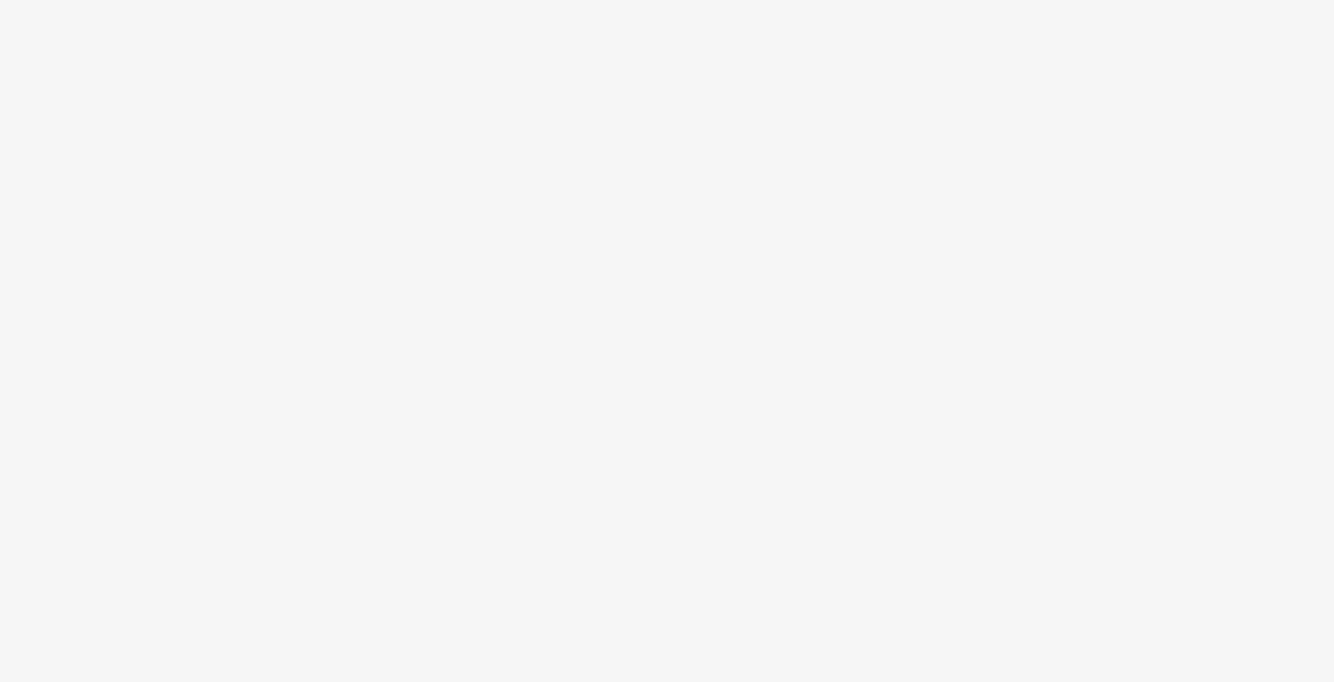 scroll, scrollTop: 220, scrollLeft: 0, axis: vertical 